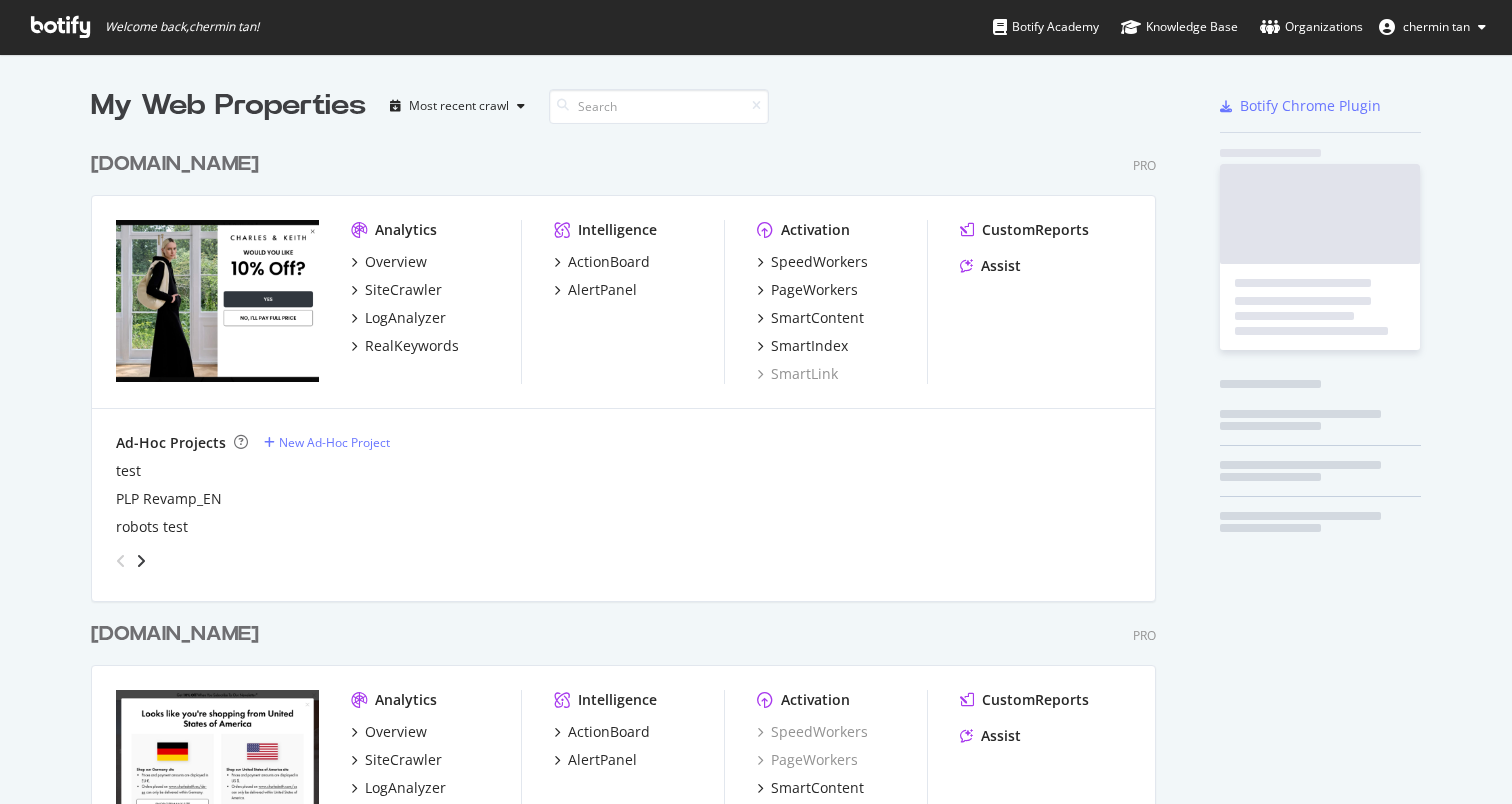 scroll, scrollTop: 0, scrollLeft: 0, axis: both 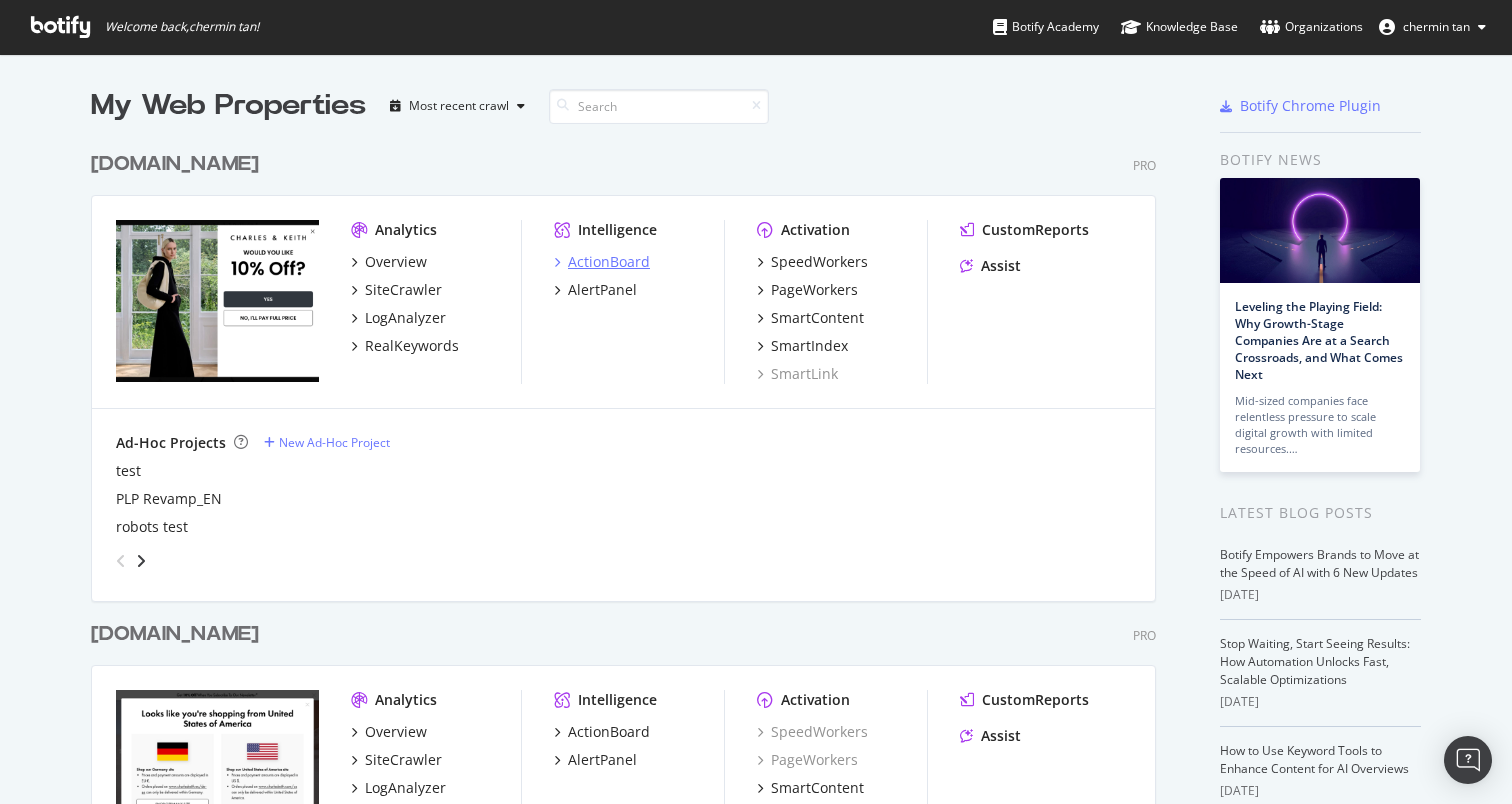 click on "ActionBoard" at bounding box center (609, 262) 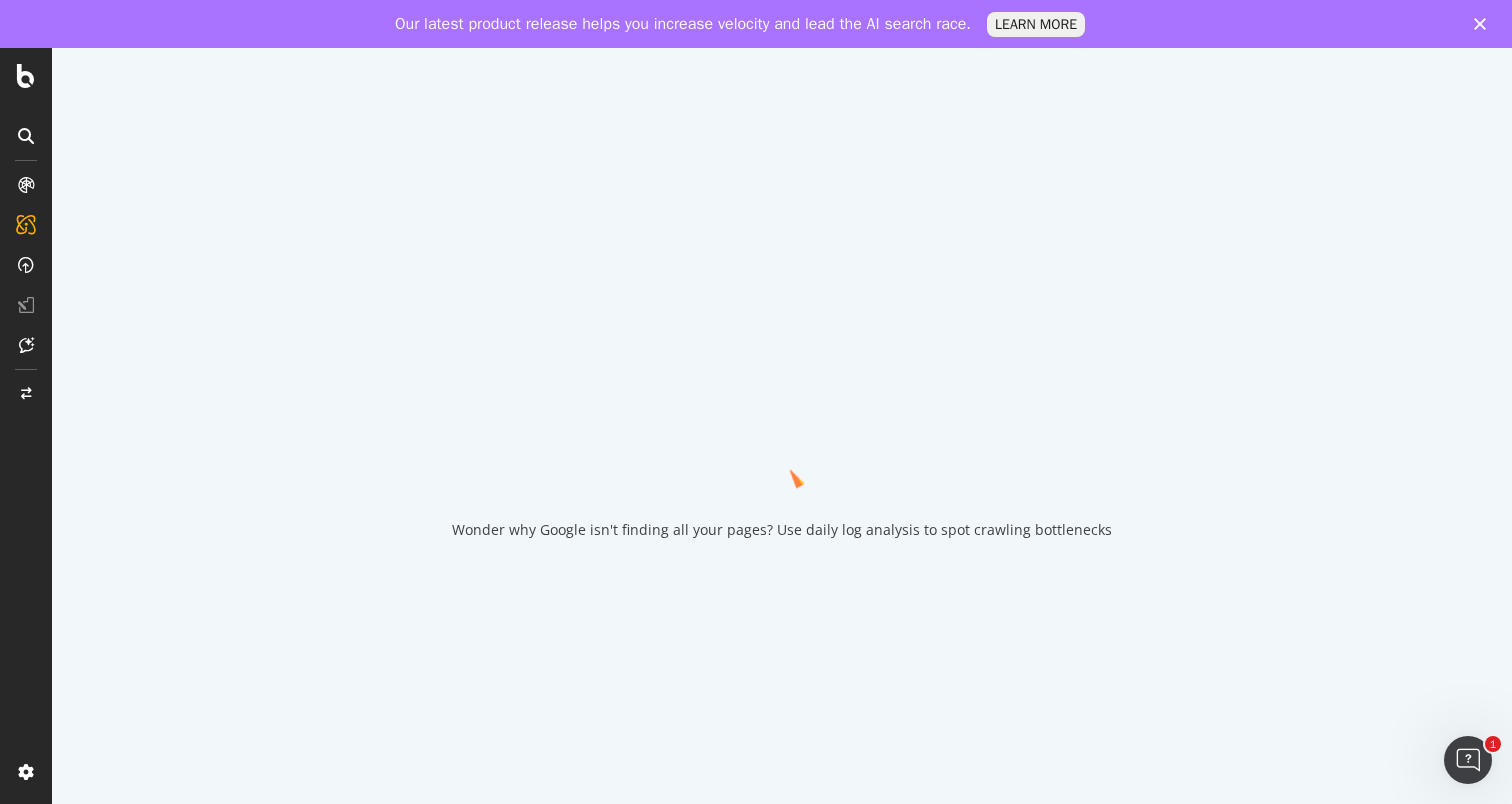 scroll, scrollTop: 0, scrollLeft: 0, axis: both 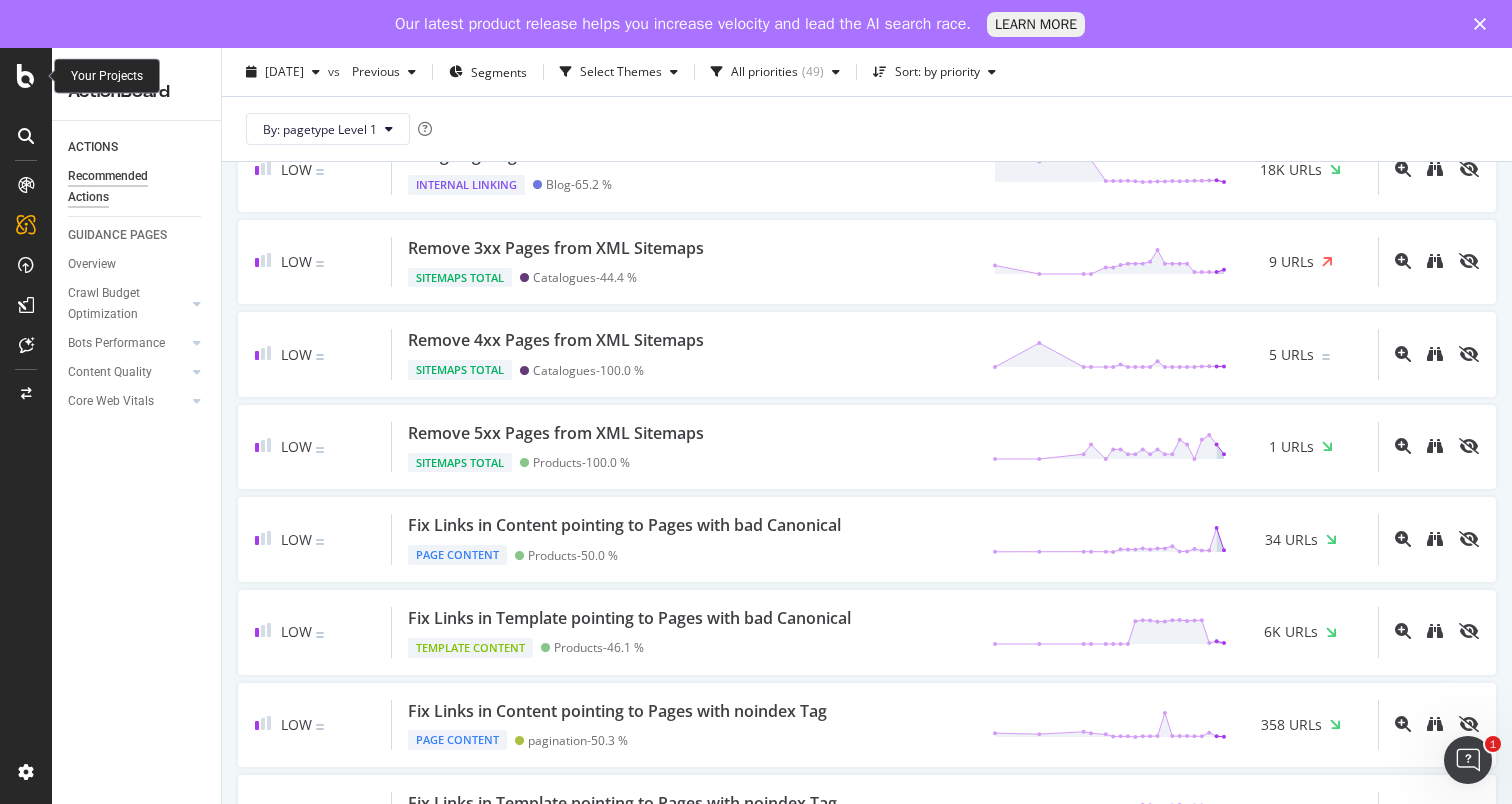 click at bounding box center (26, 76) 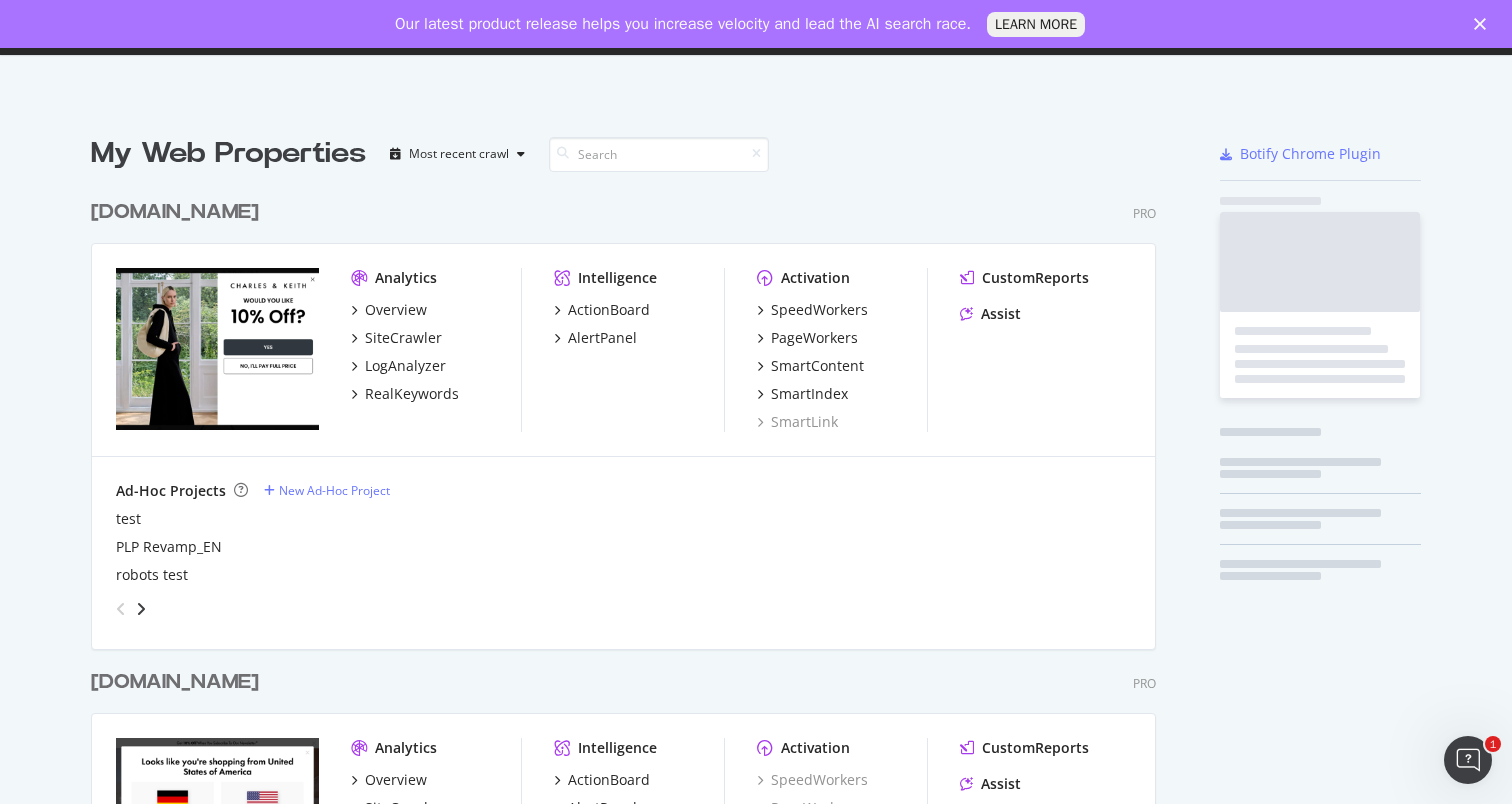 scroll, scrollTop: 16, scrollLeft: 16, axis: both 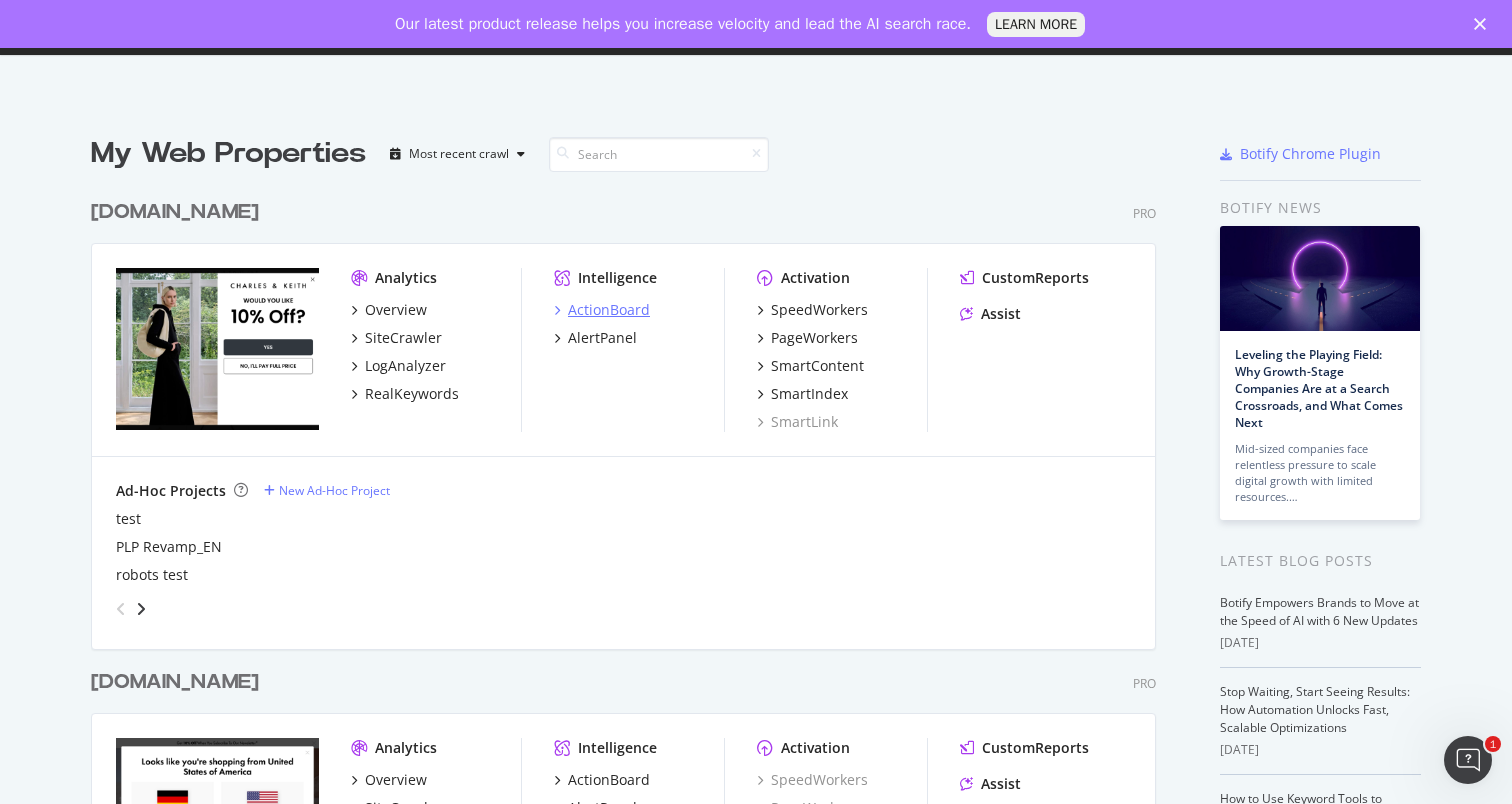 click on "ActionBoard" at bounding box center (609, 310) 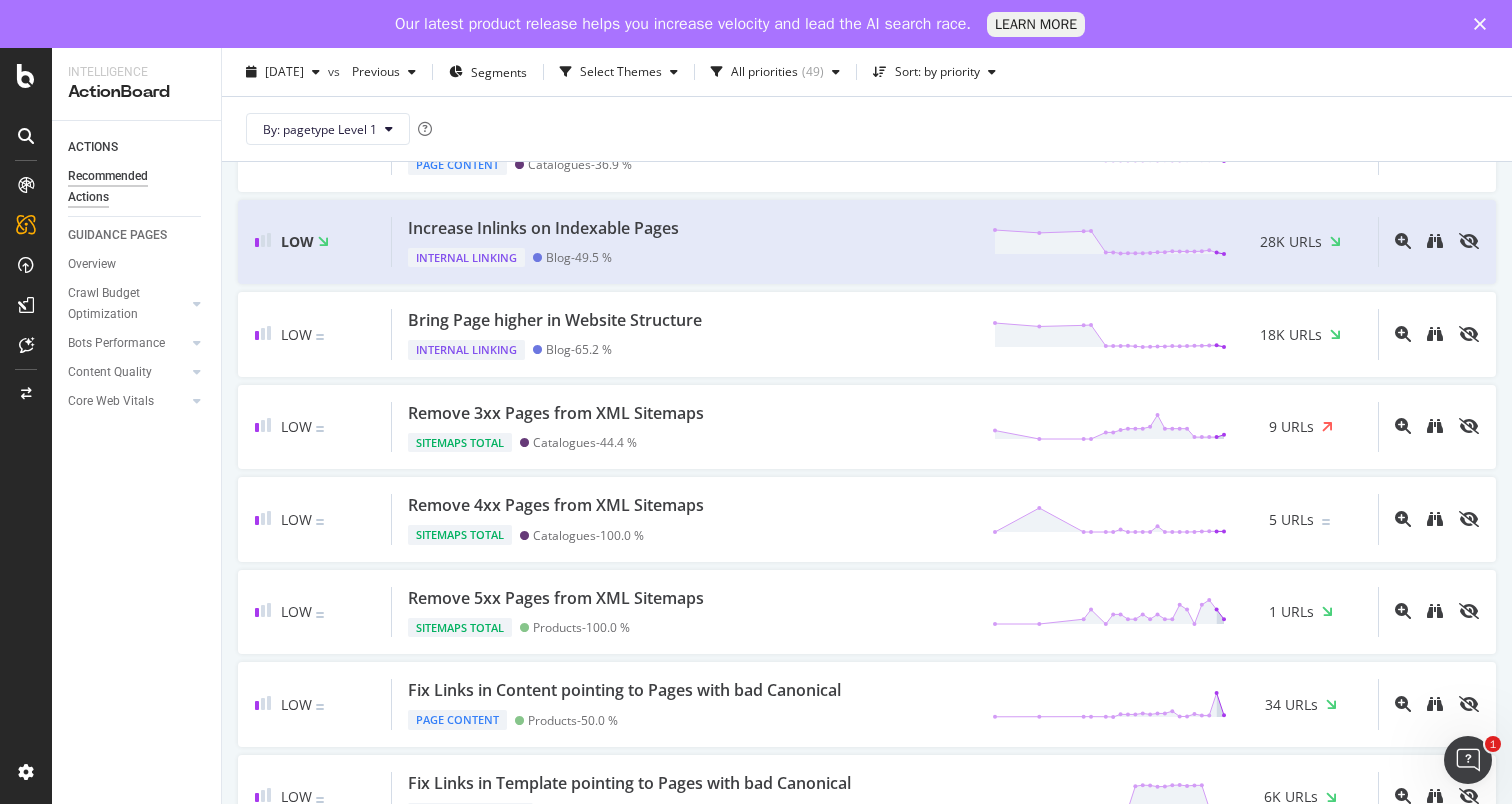 scroll, scrollTop: 1047, scrollLeft: 0, axis: vertical 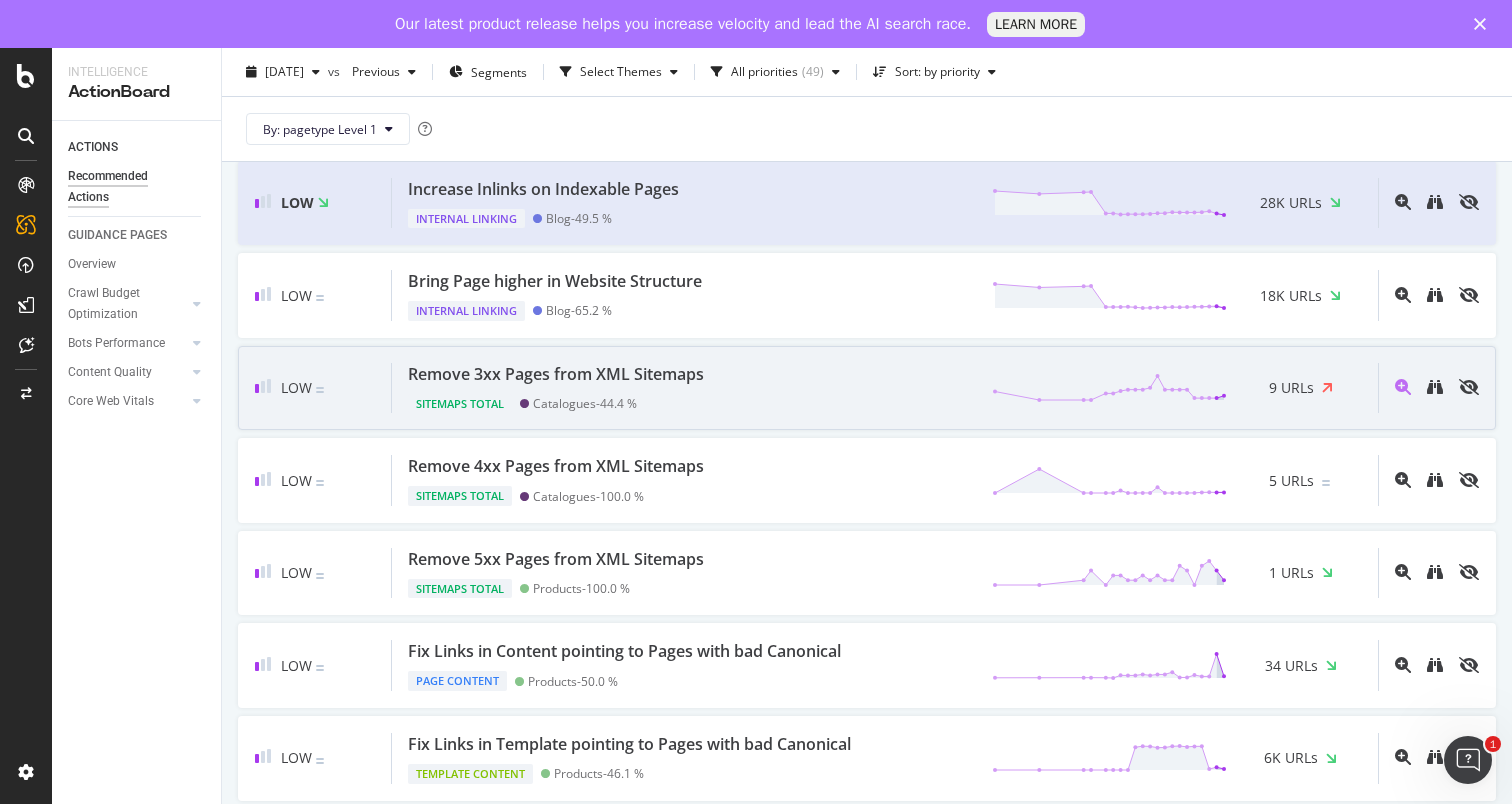 click on "Remove 3xx Pages from XML Sitemaps Sitemaps Total Catalogues  -  44.4 % 9 URLs" at bounding box center [885, 388] 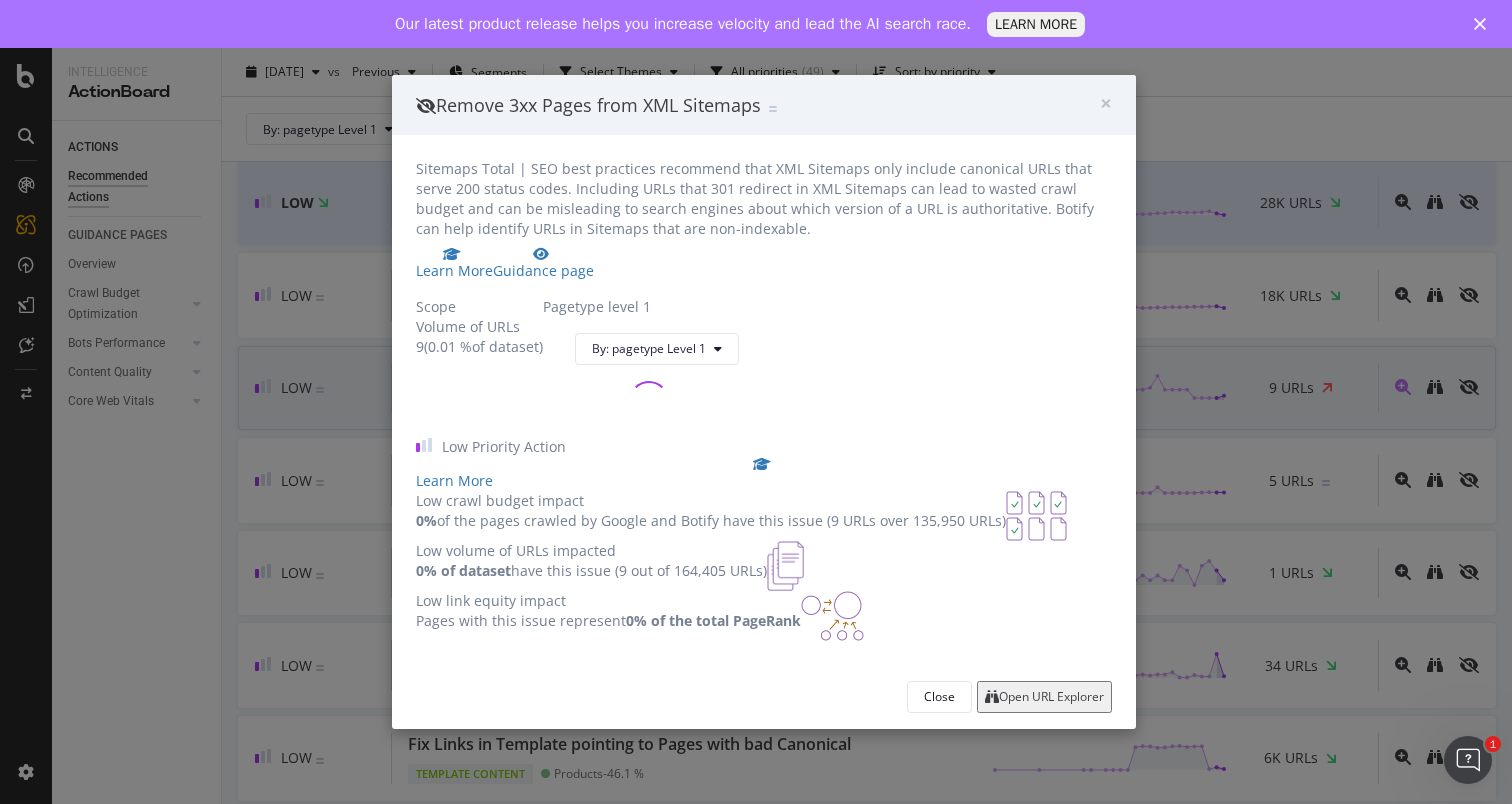 scroll, scrollTop: 103, scrollLeft: 0, axis: vertical 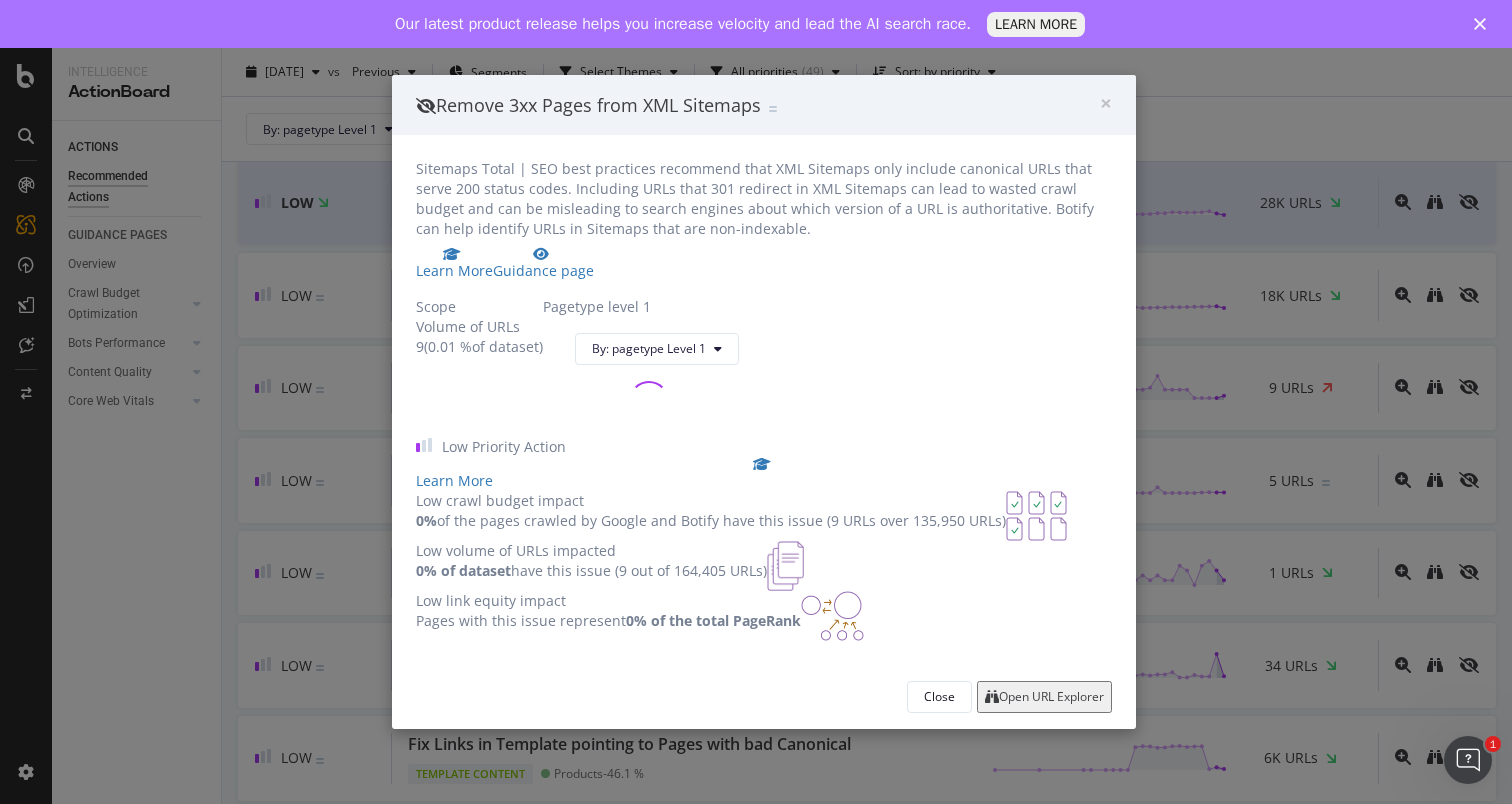 click on "Open URL Explorer" at bounding box center (1051, 697) 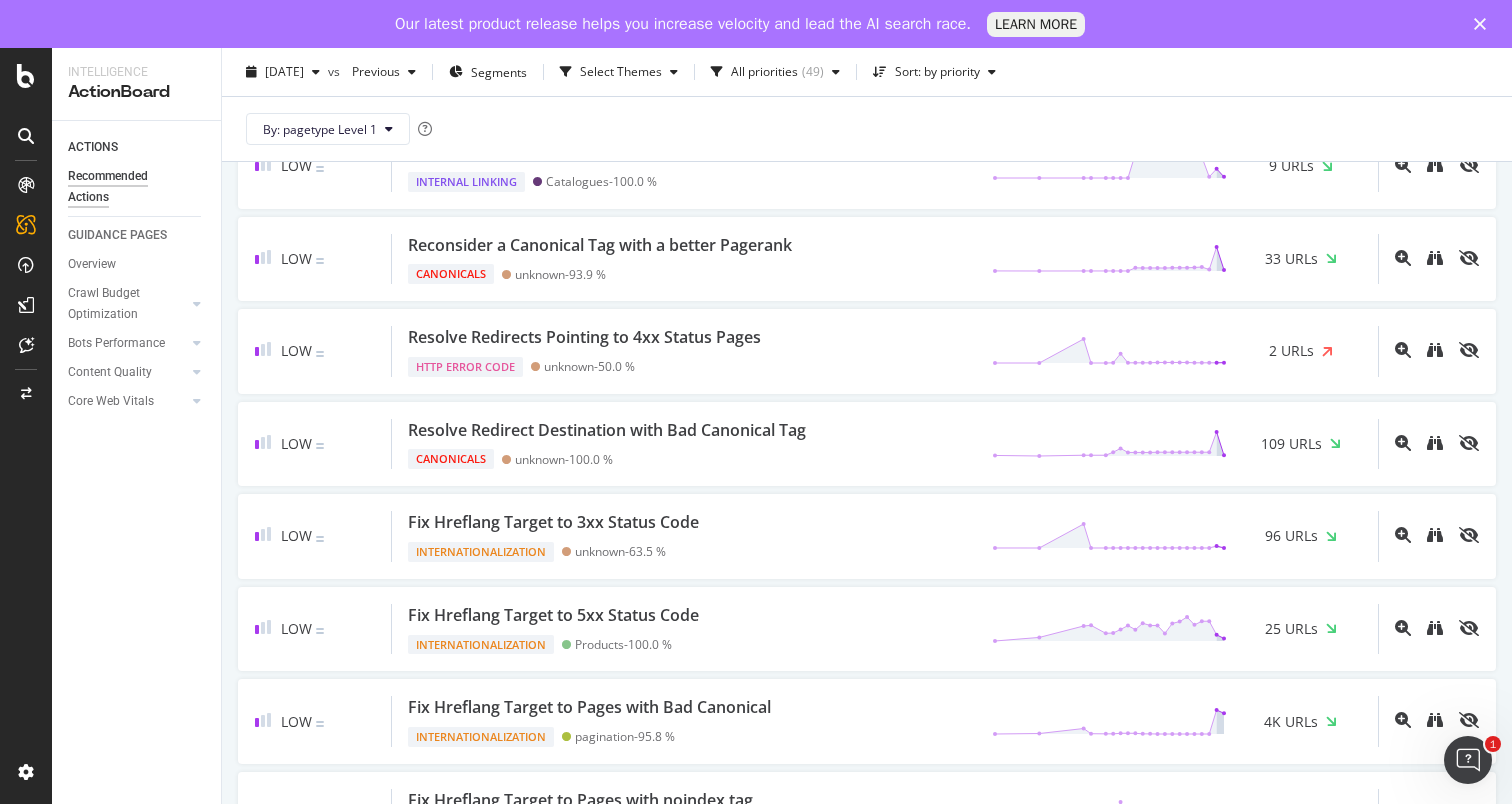 scroll, scrollTop: 2488, scrollLeft: 0, axis: vertical 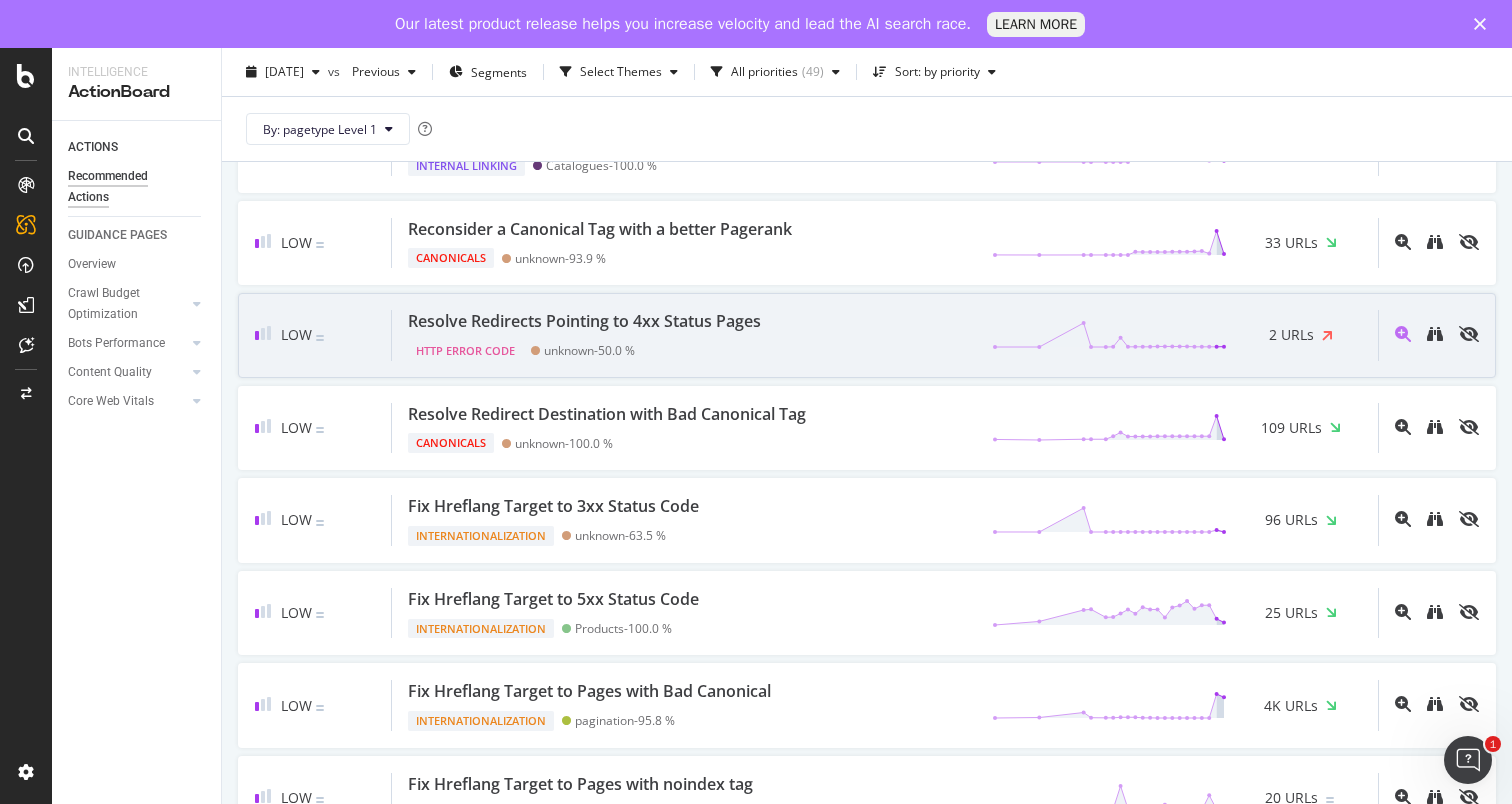 click on "Resolve Redirects Pointing to 4xx Status Pages HTTP Error Code unknown  -  50.0 % 2 URLs" at bounding box center [885, 335] 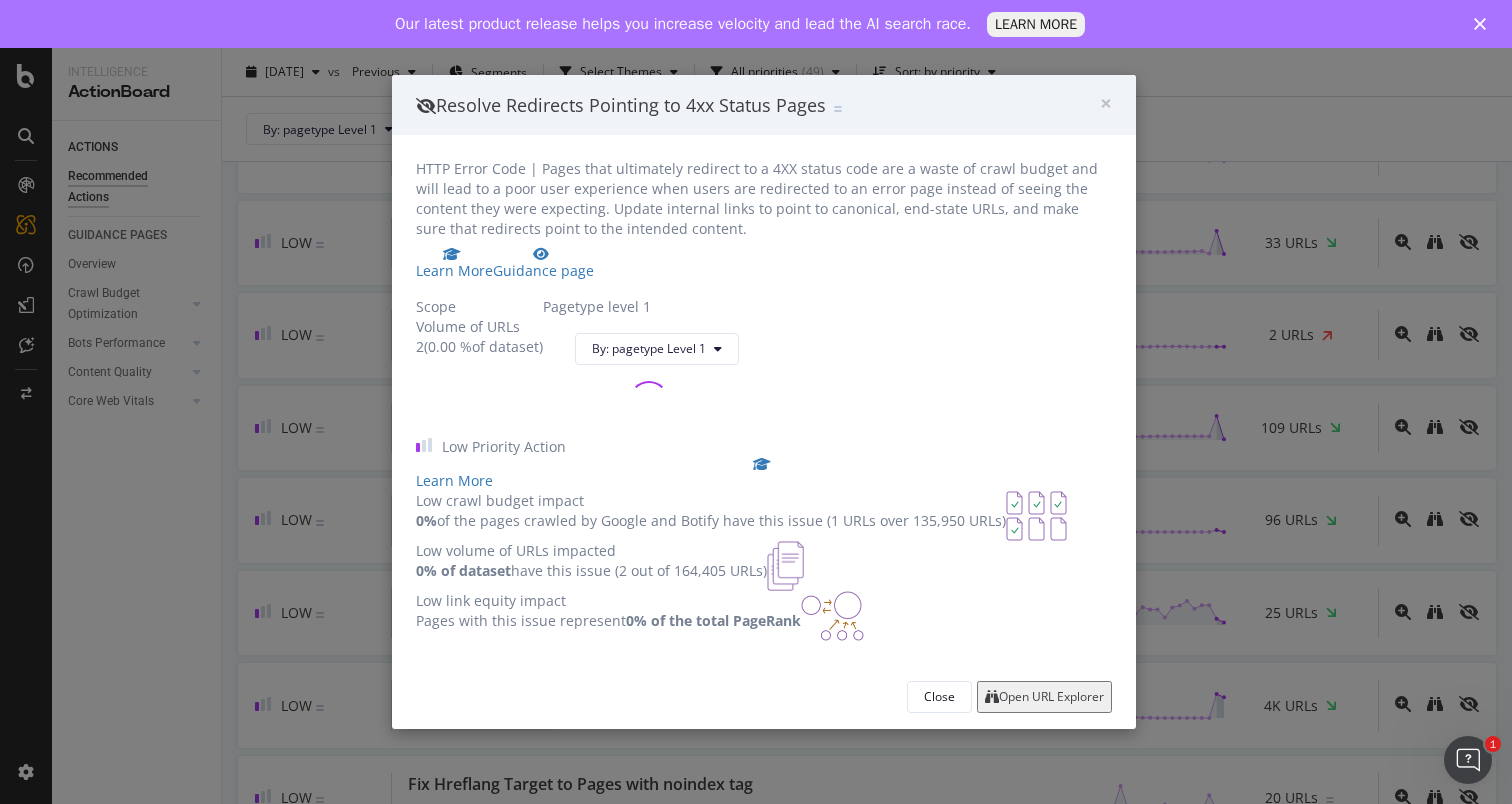 scroll, scrollTop: 103, scrollLeft: 0, axis: vertical 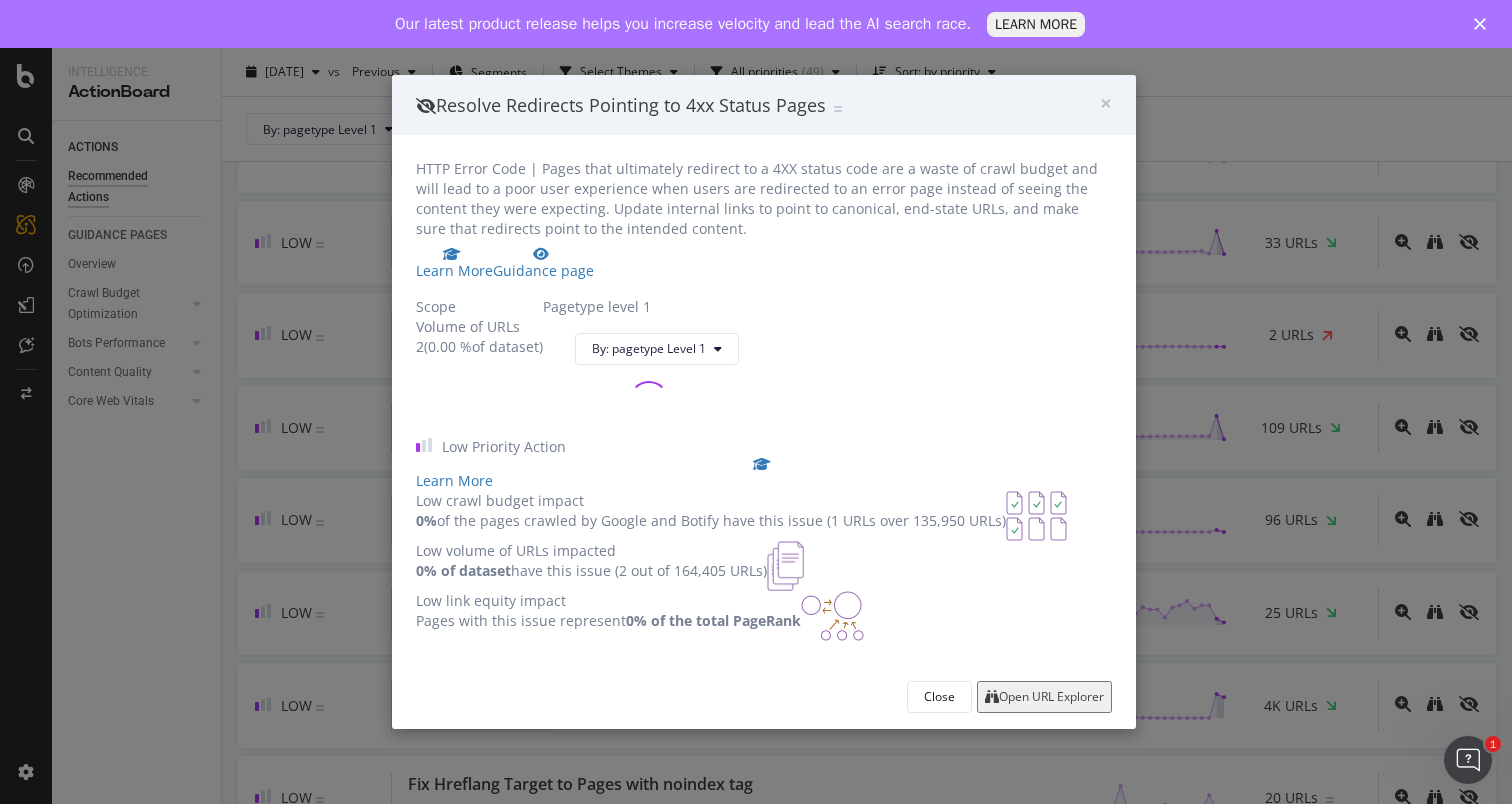 click on "Open URL Explorer" at bounding box center (1051, 697) 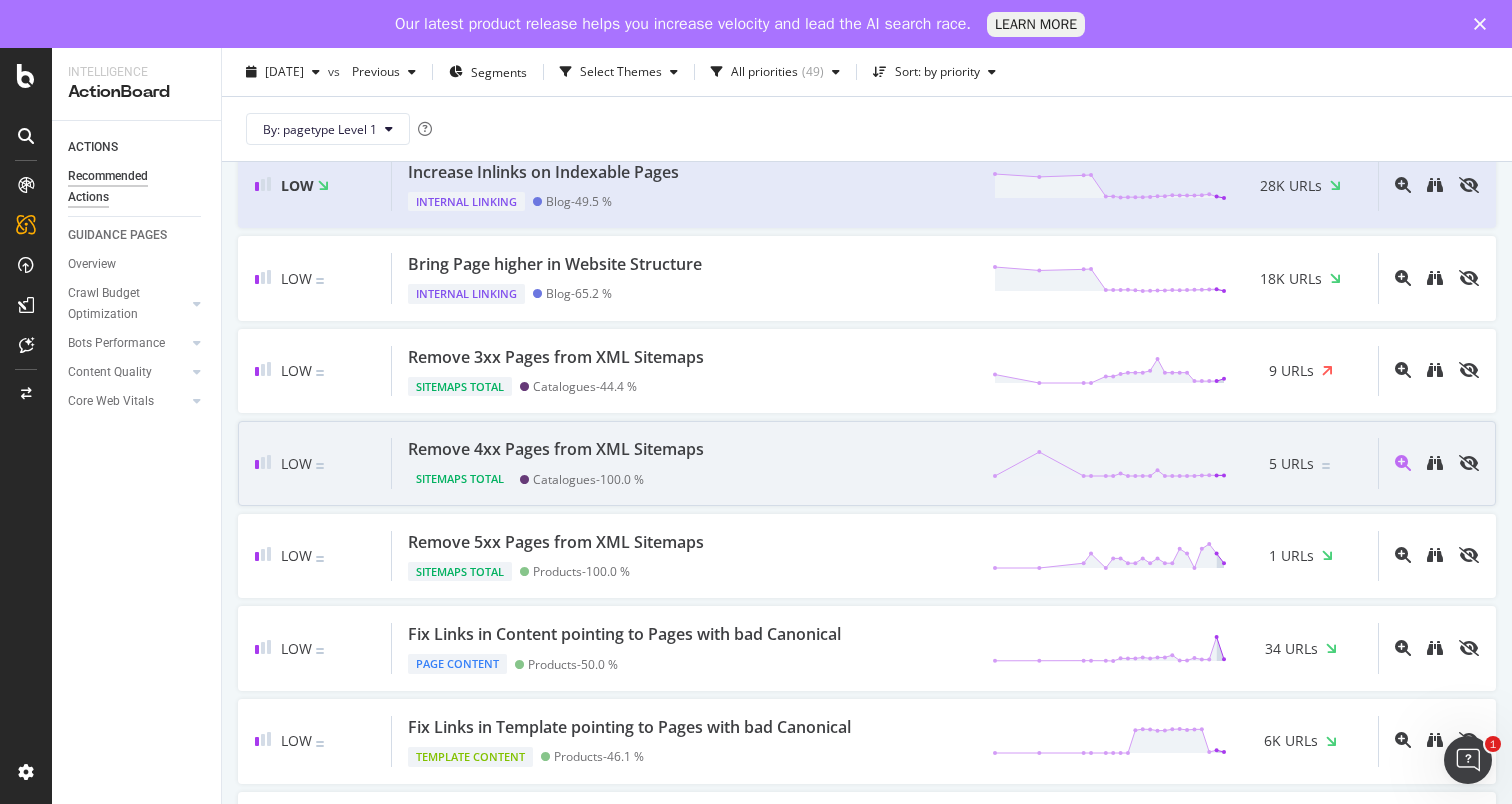 scroll, scrollTop: 1712, scrollLeft: 0, axis: vertical 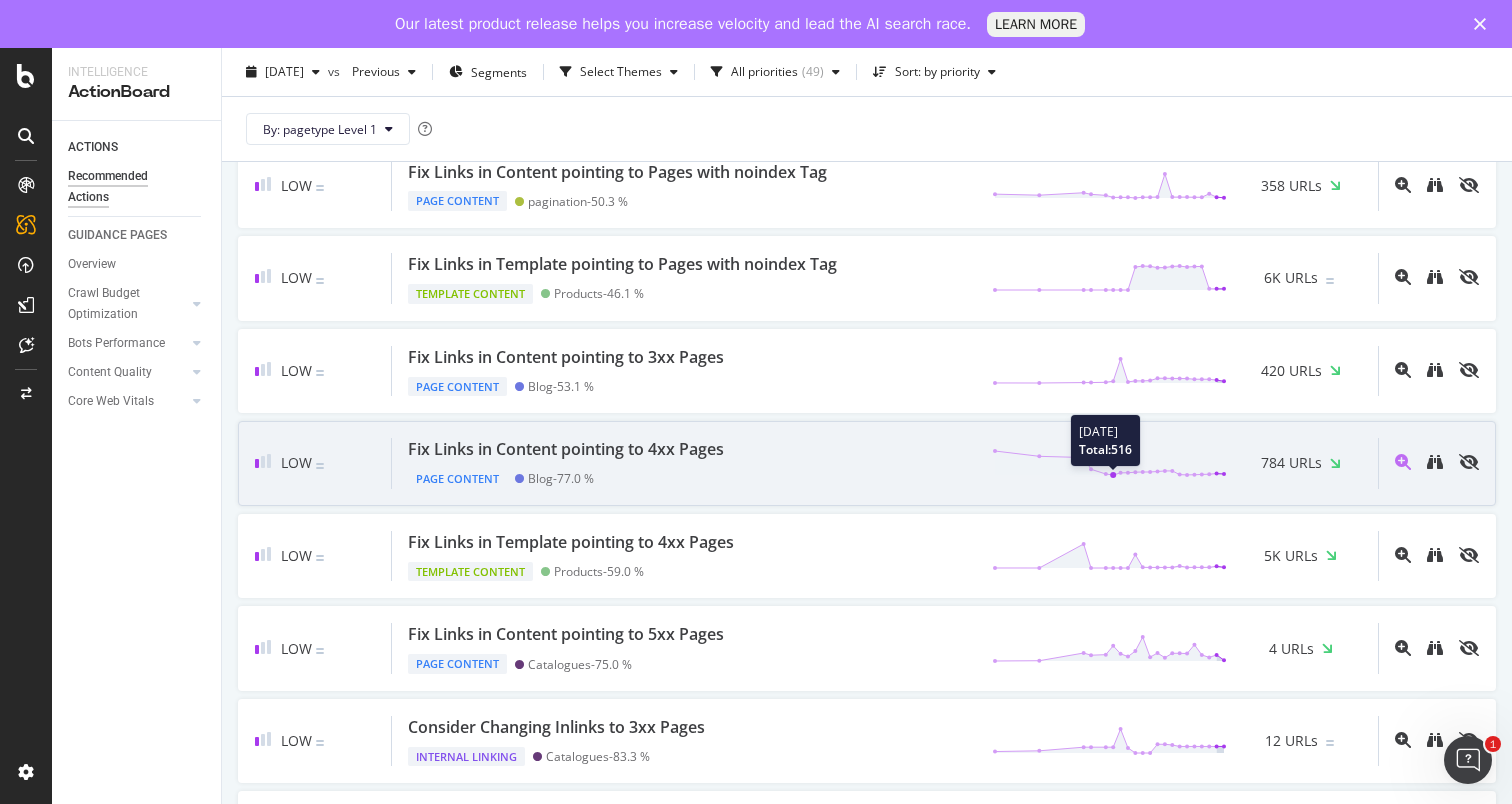 click 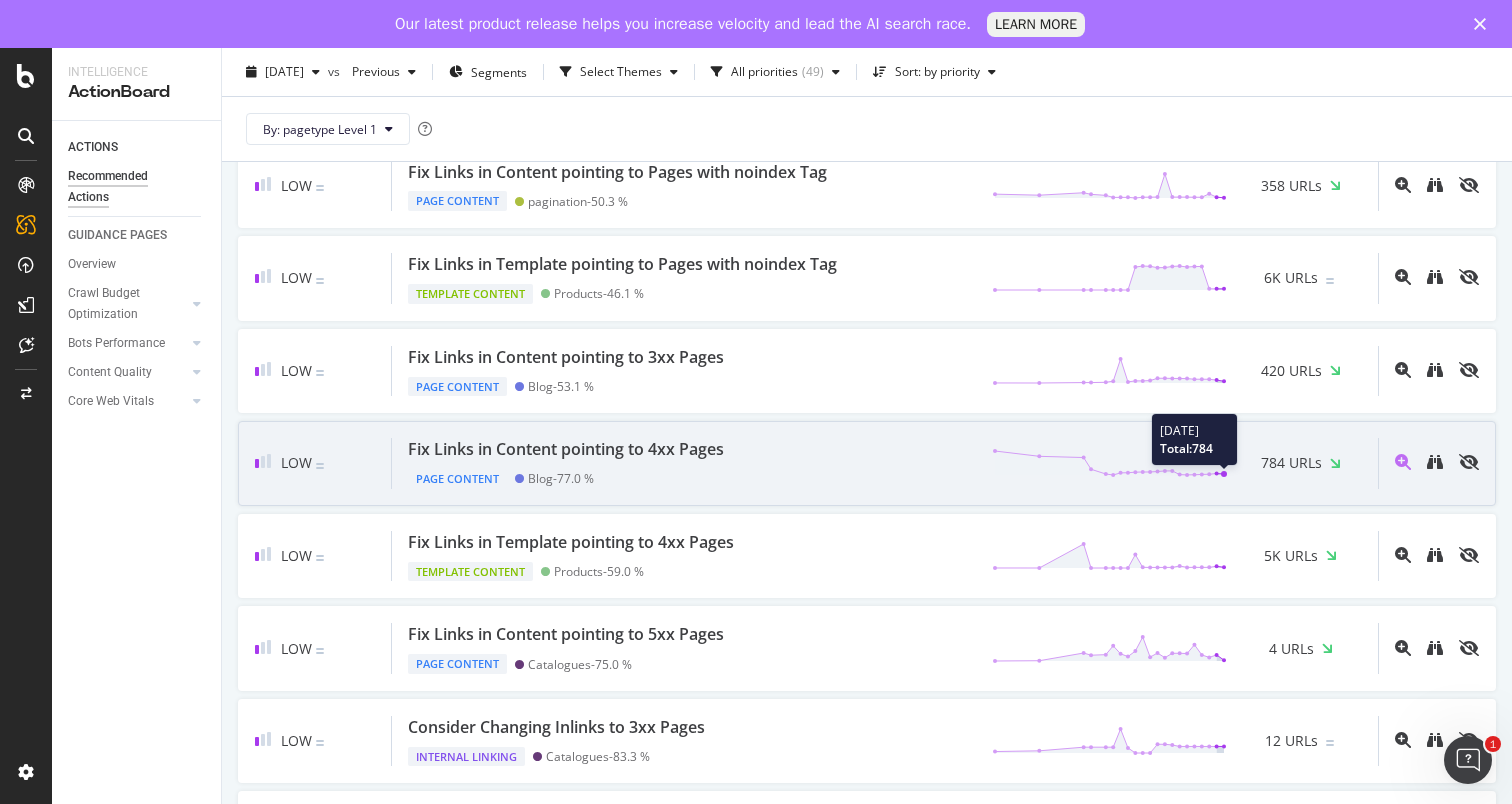 click at bounding box center [1224, 466] 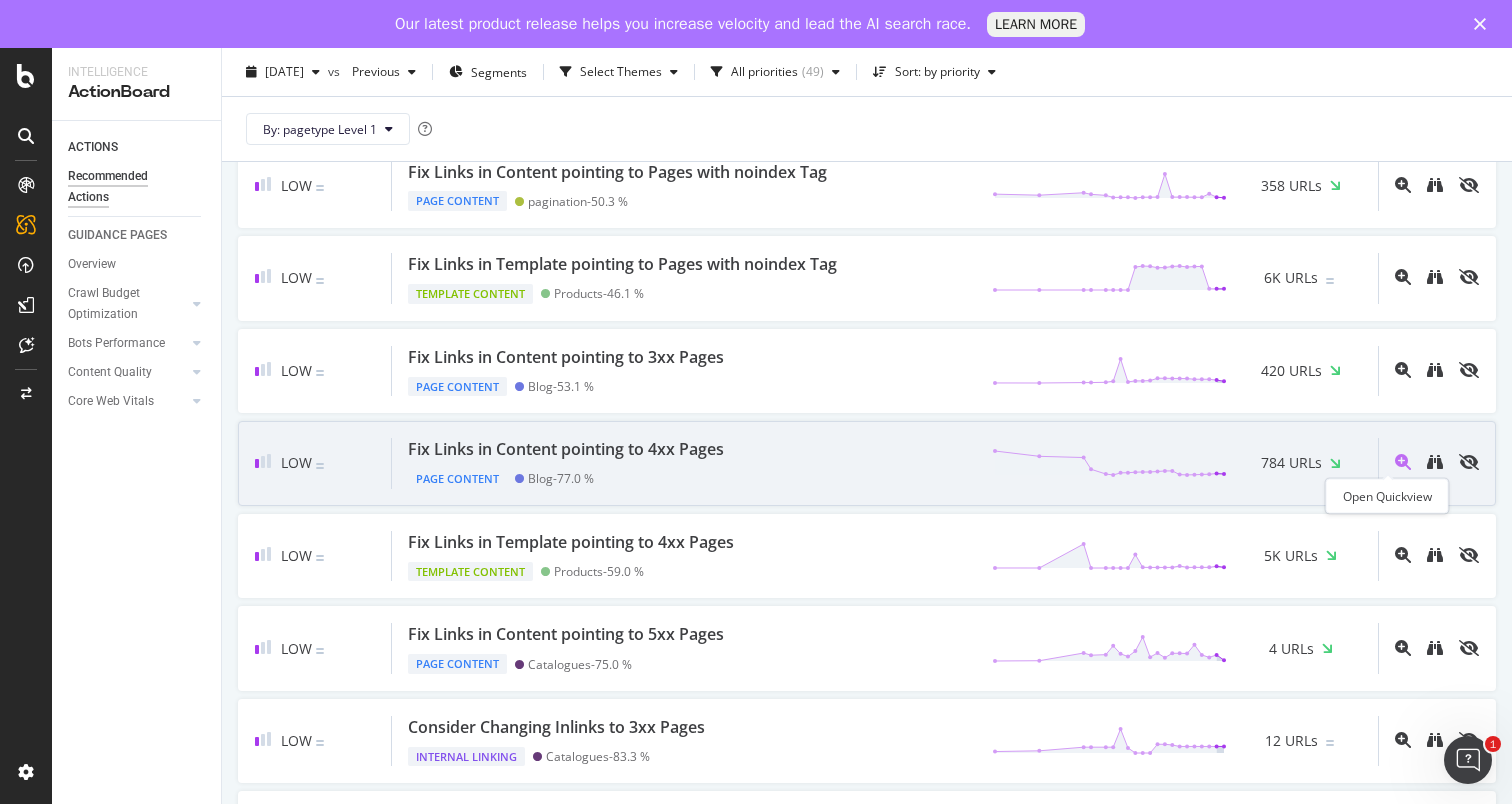 click at bounding box center (1403, 462) 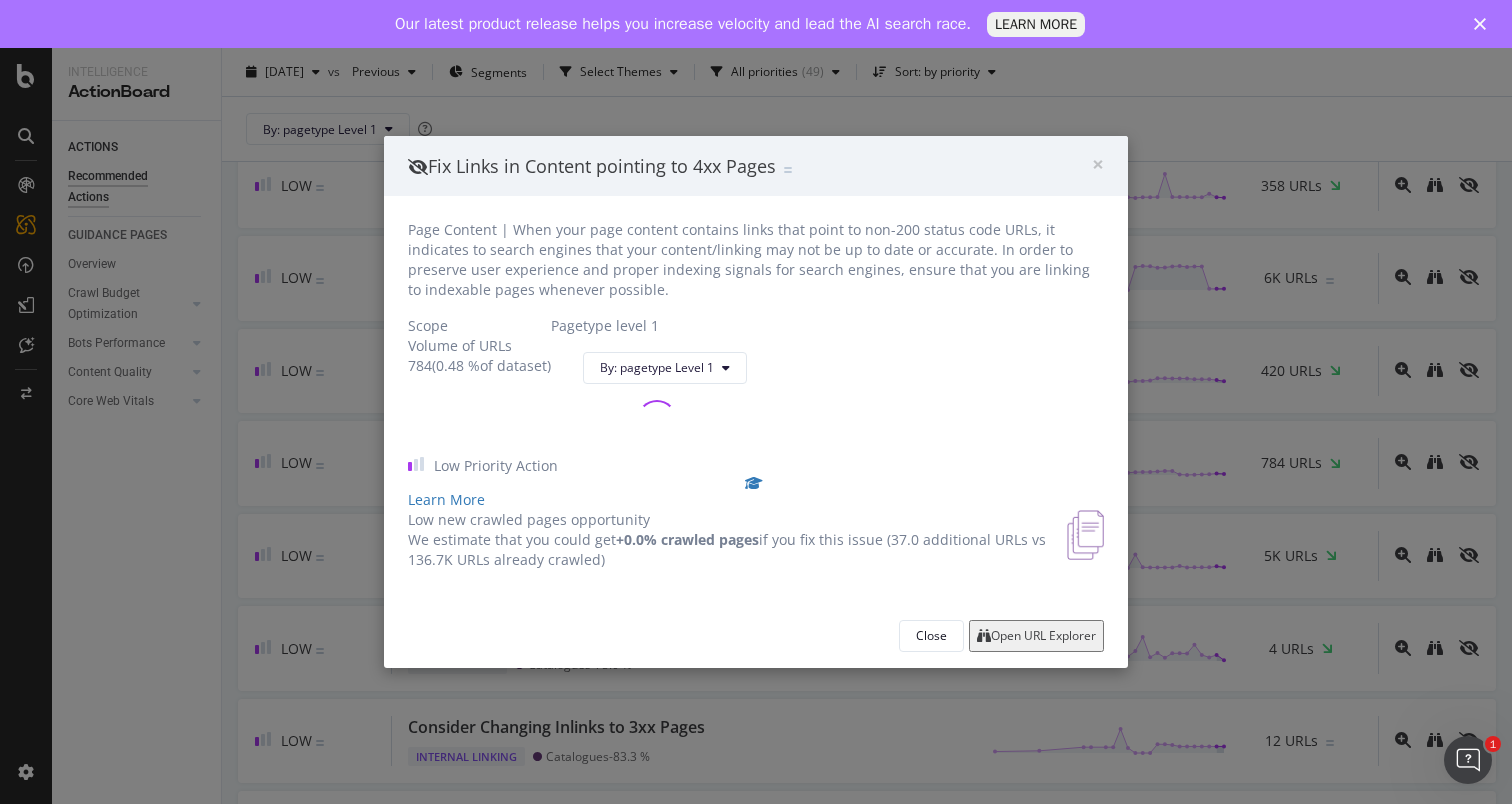 click on "Open URL Explorer" at bounding box center [1043, 636] 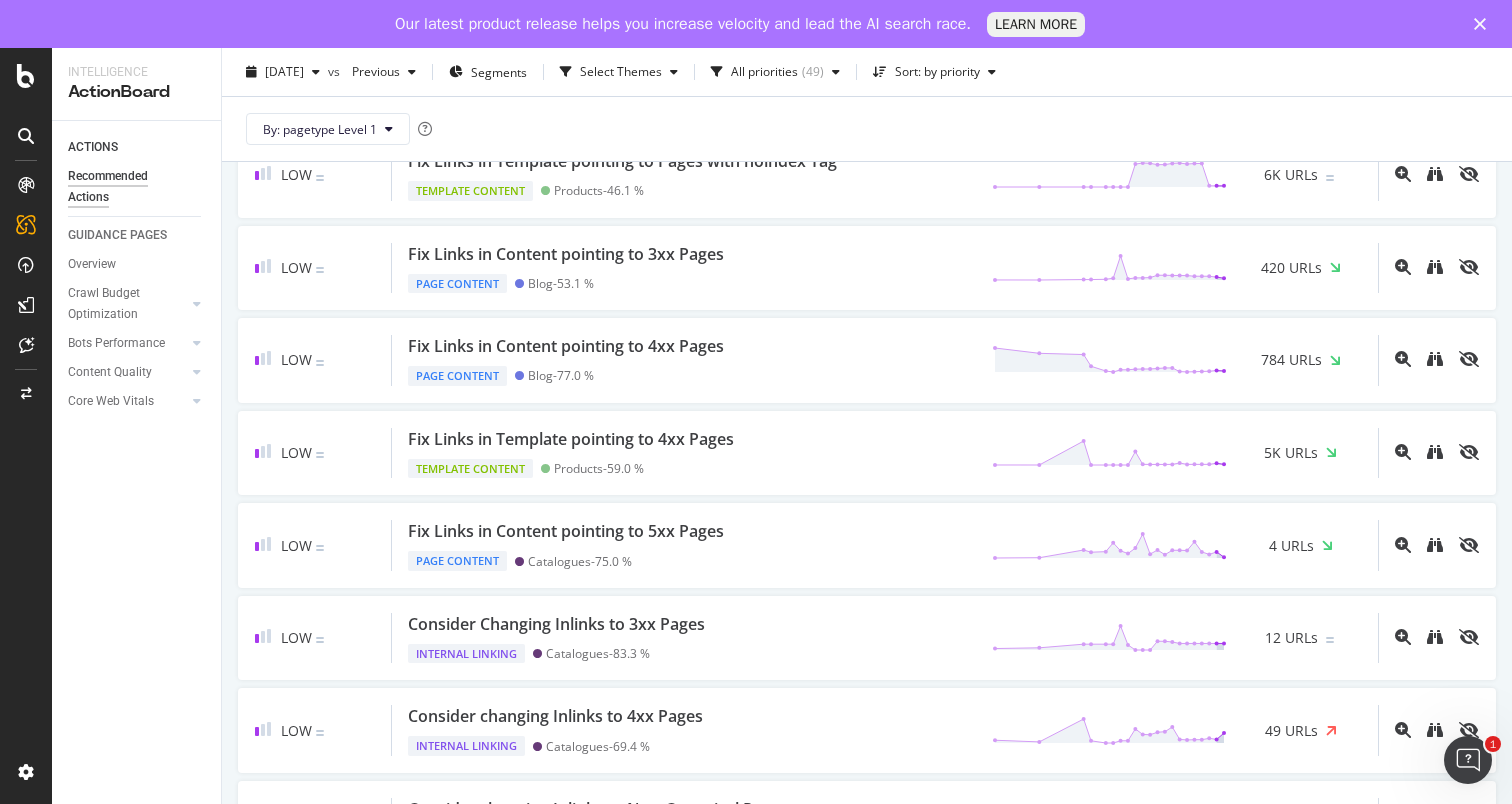 scroll, scrollTop: 1812, scrollLeft: 0, axis: vertical 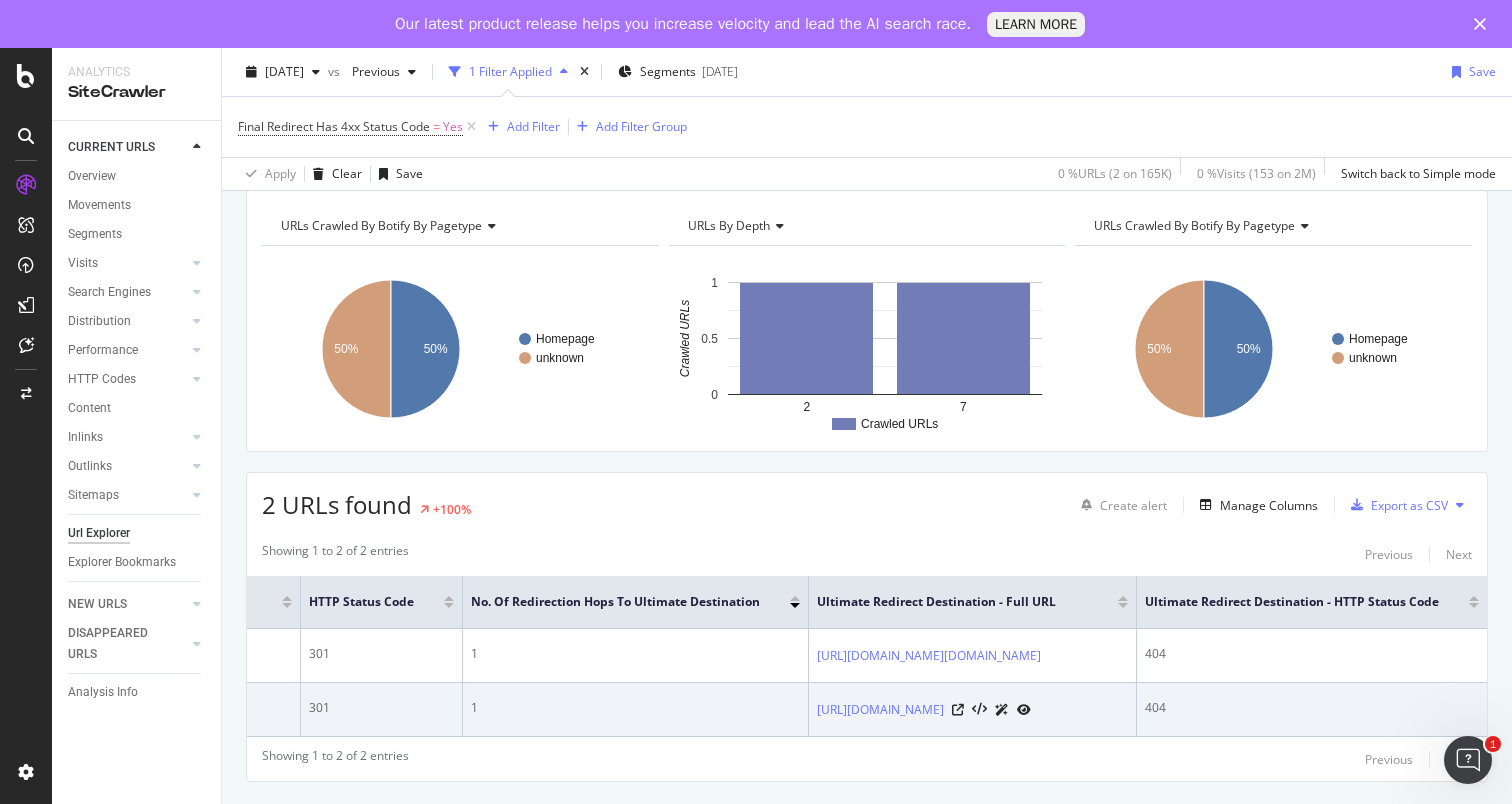 click on "1" at bounding box center (635, 708) 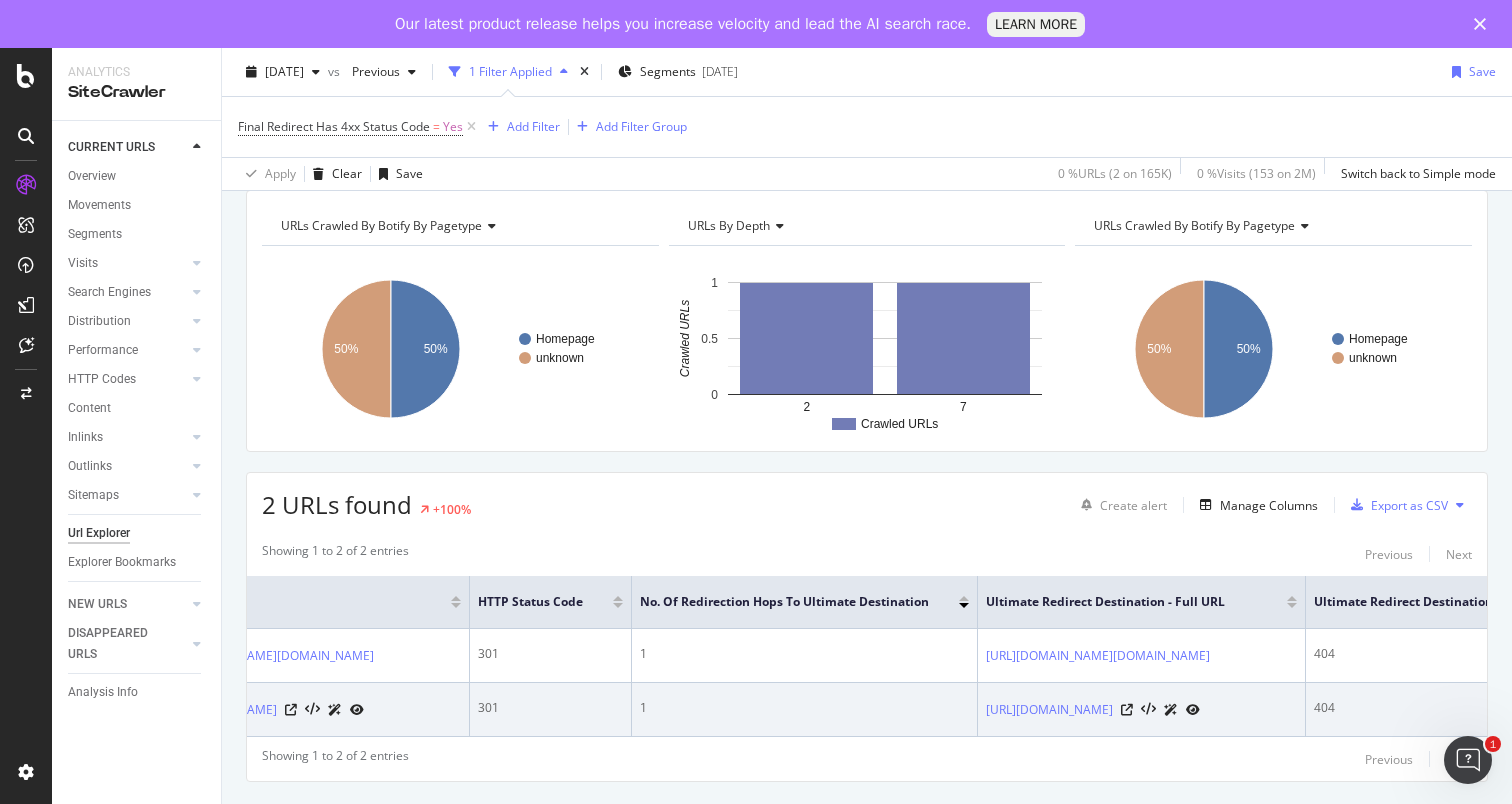 scroll, scrollTop: 0, scrollLeft: 0, axis: both 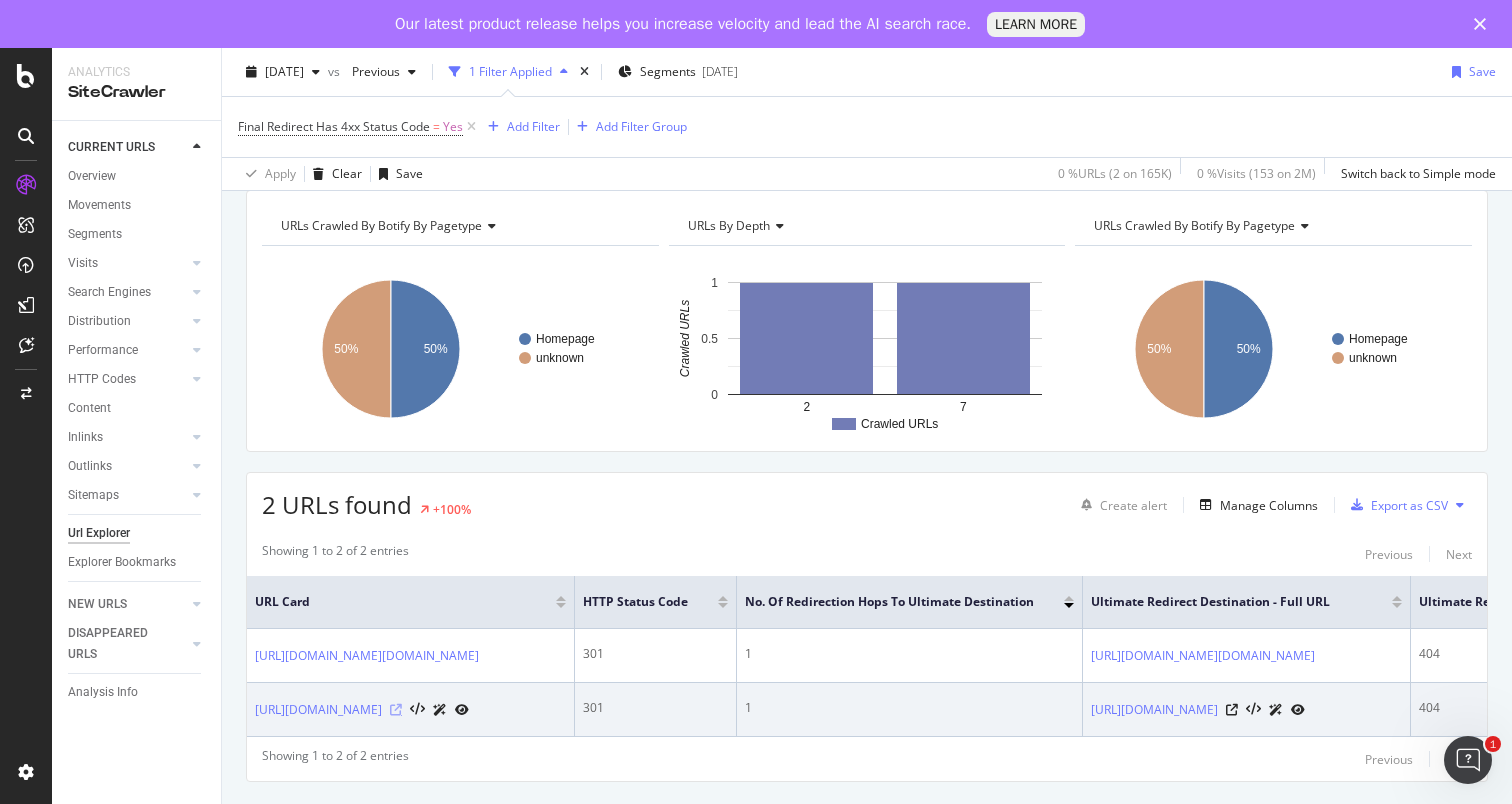 click at bounding box center [396, 710] 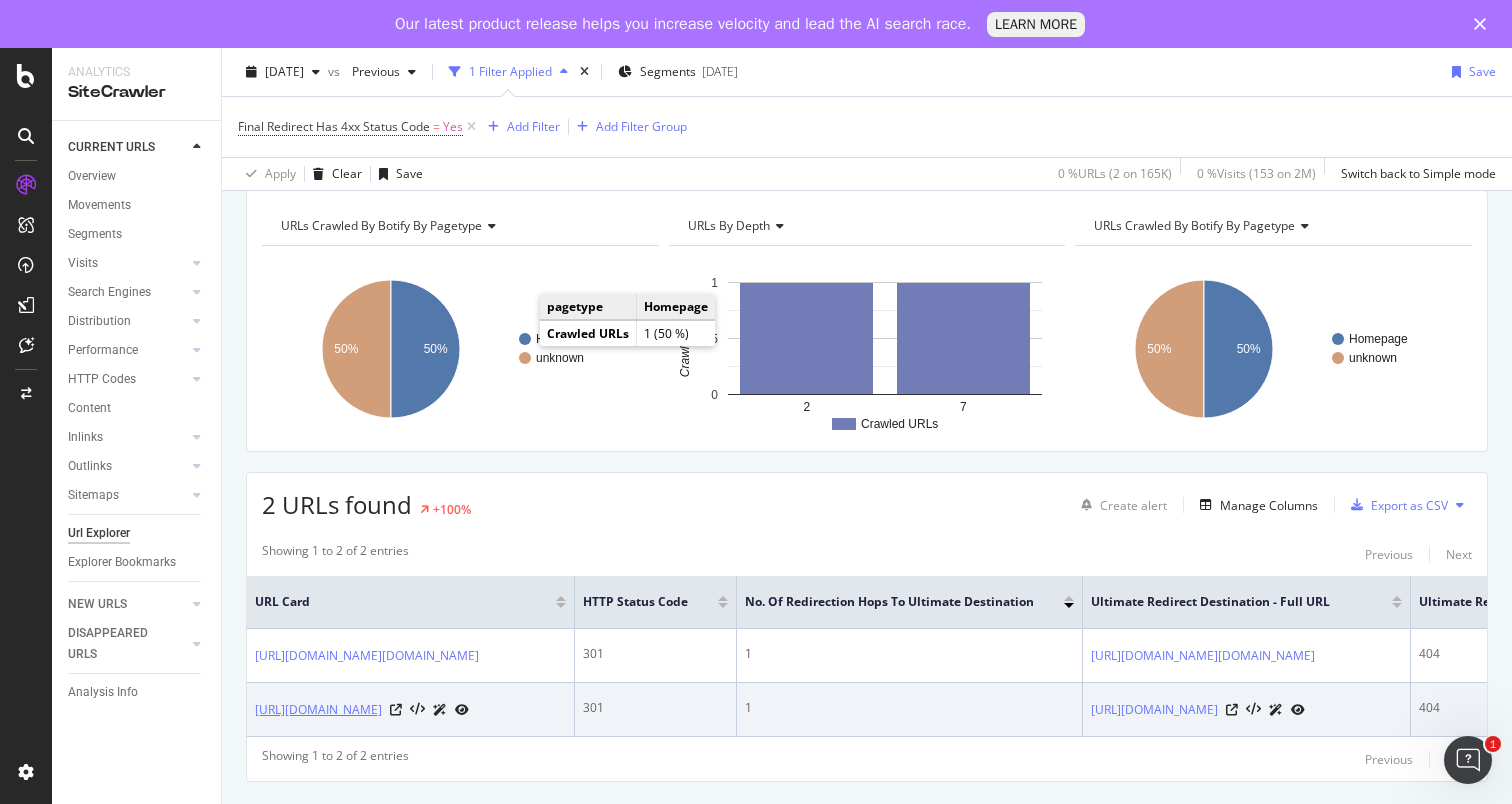 copy on "https://www.charleskeith.com/ar" 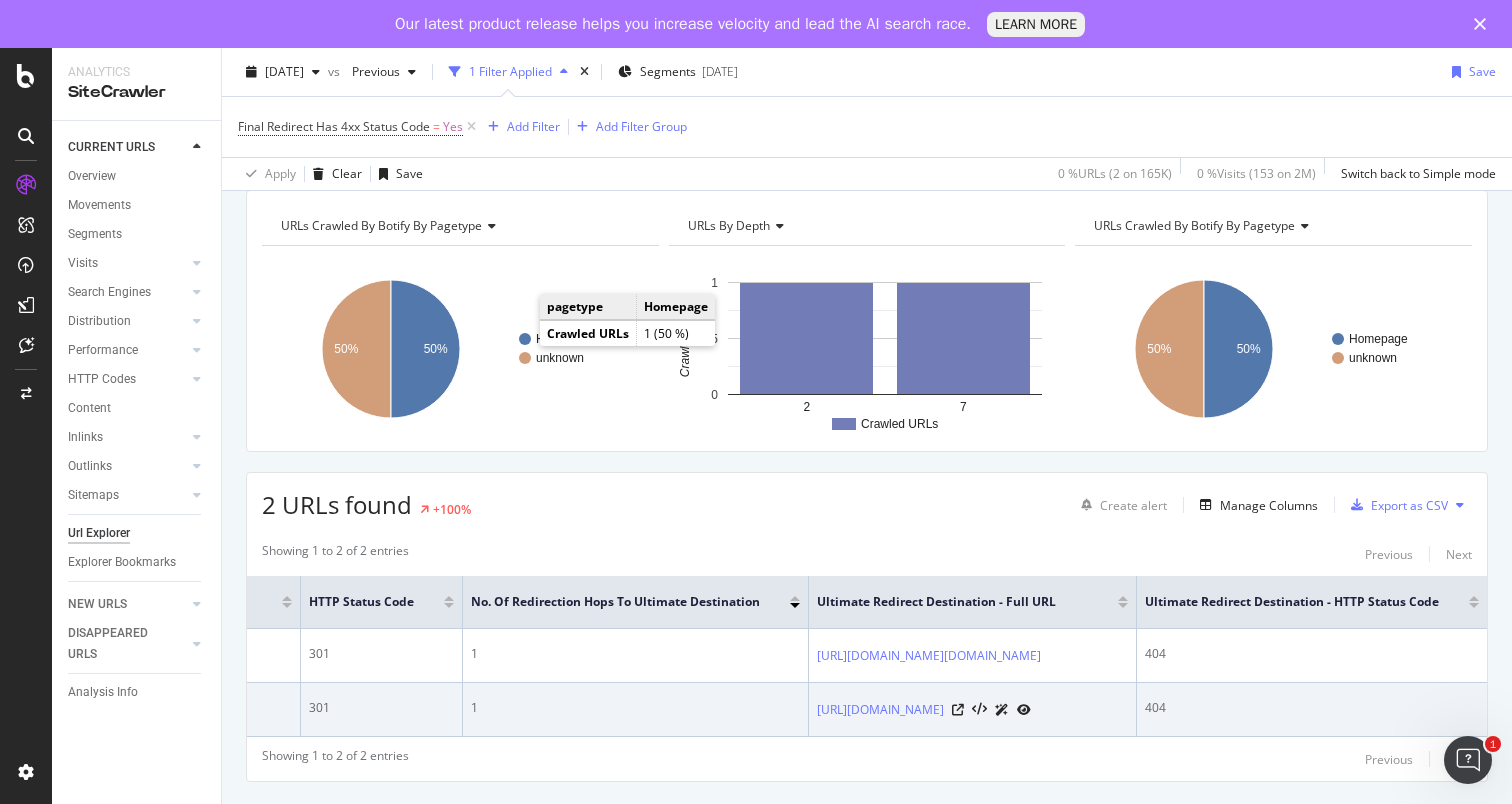 scroll, scrollTop: 0, scrollLeft: 629, axis: horizontal 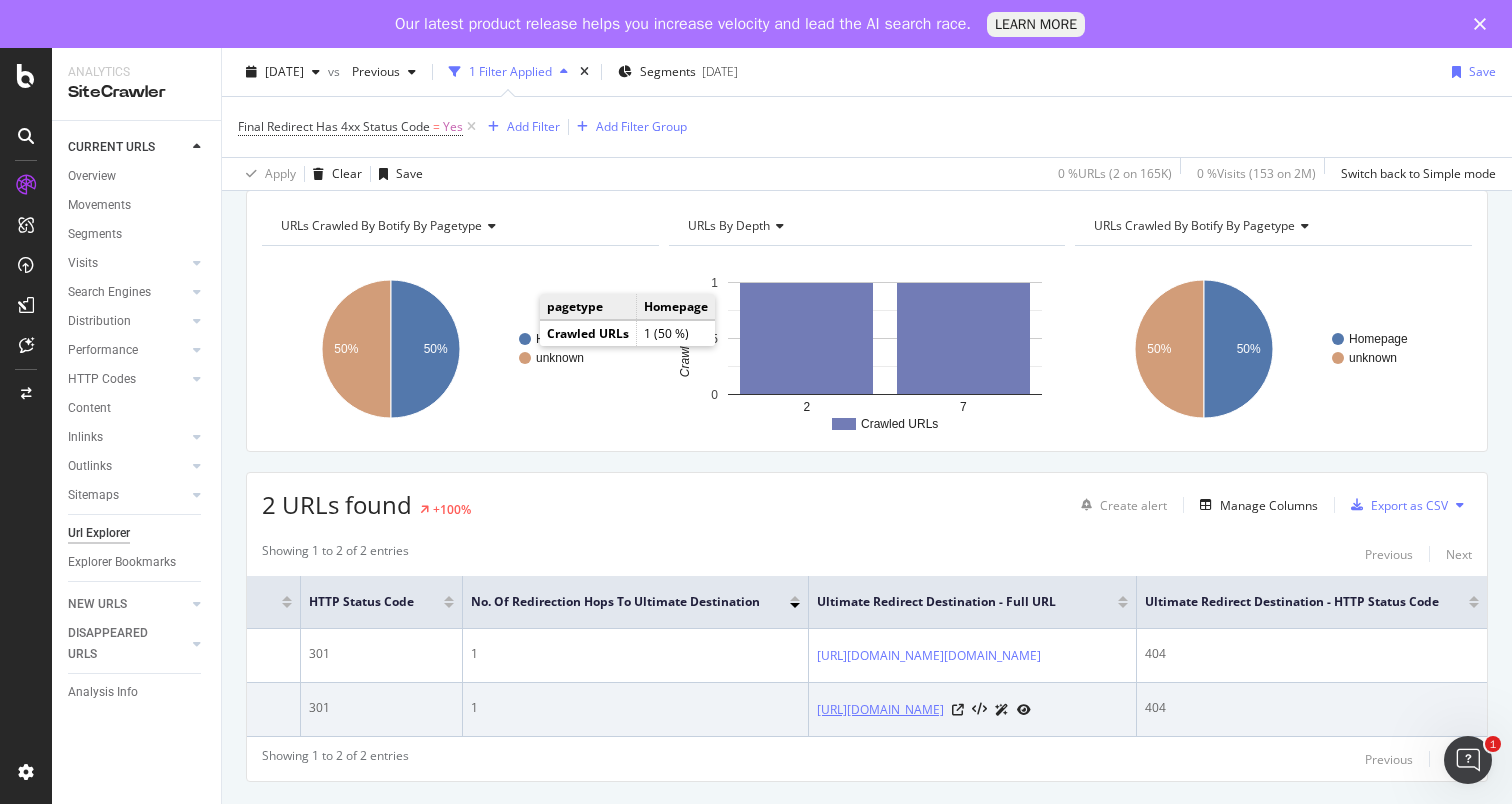 copy on "https://www.charleskeith.com/sg/trending-now/ar" 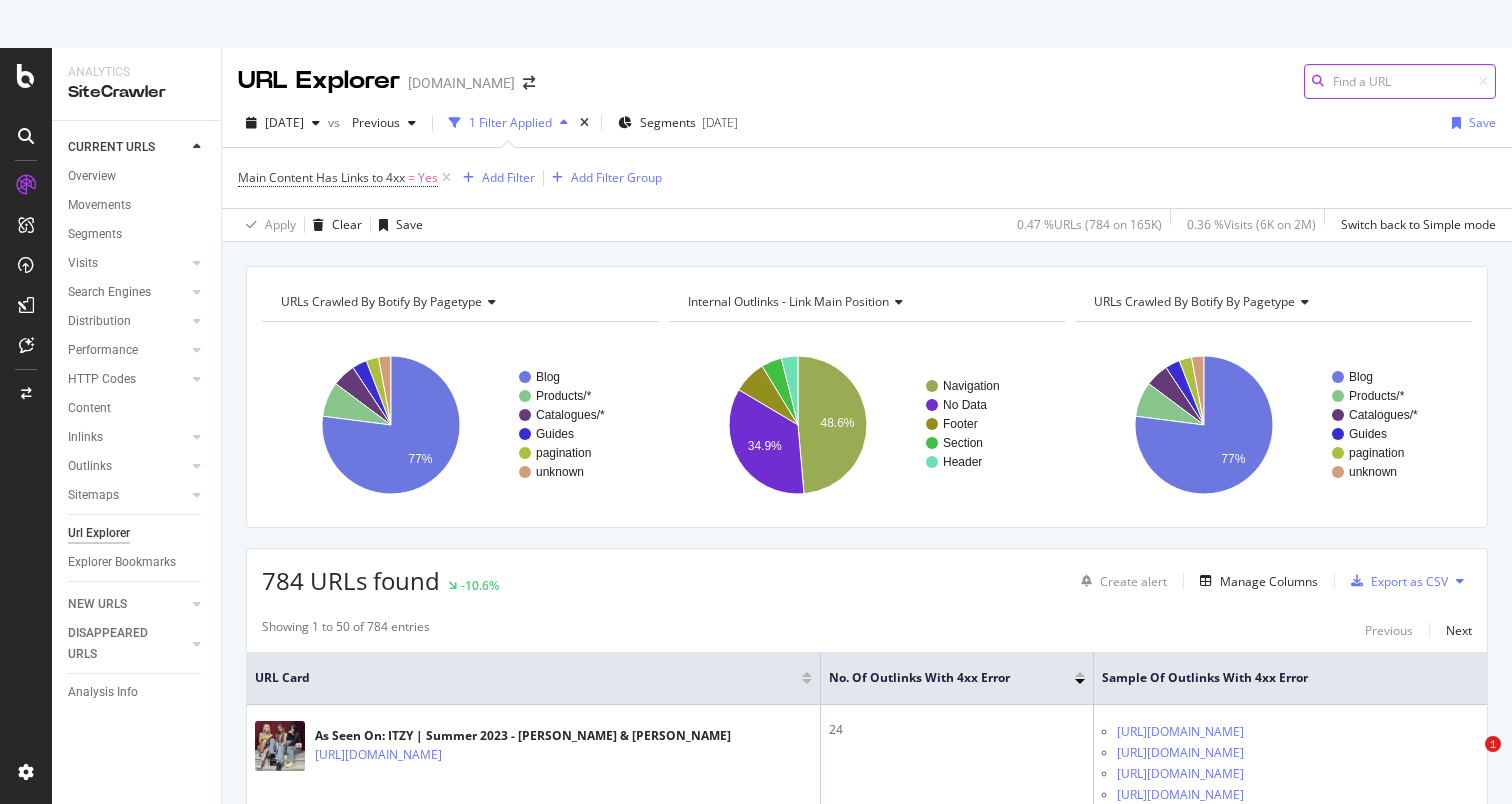scroll, scrollTop: 0, scrollLeft: 0, axis: both 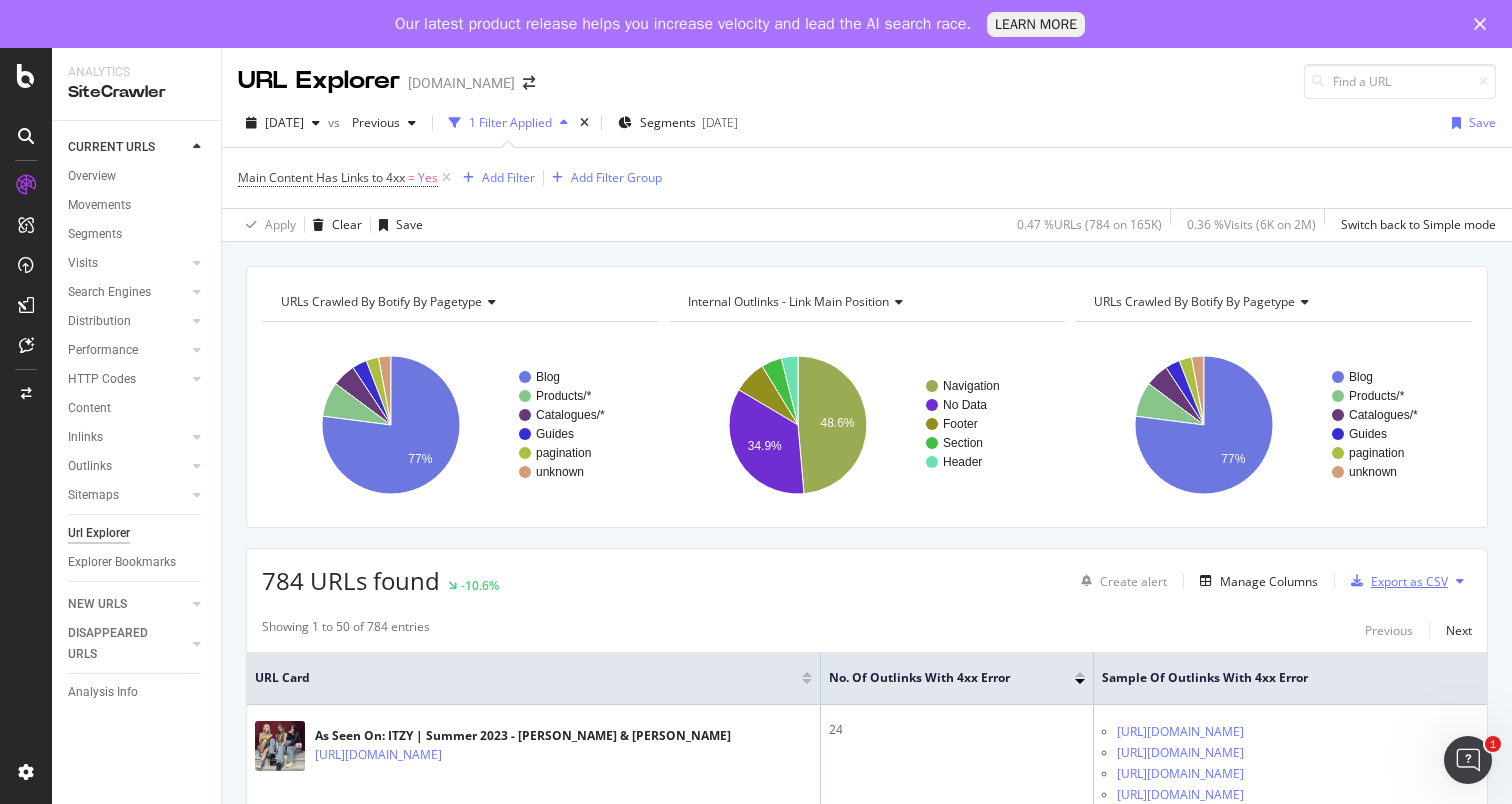 click on "Export as CSV" at bounding box center [1409, 581] 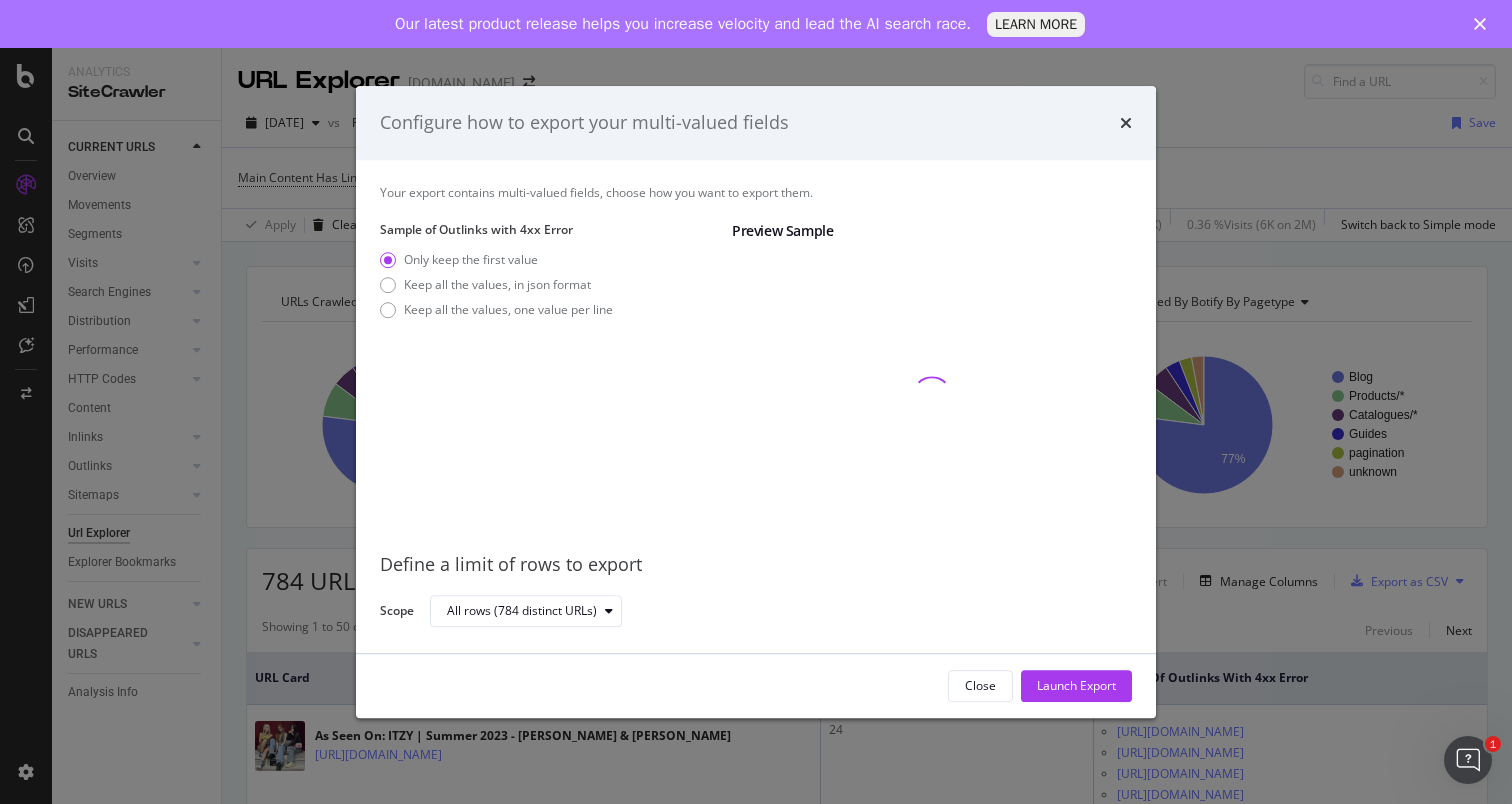 click on "Only keep the first value Keep all the values, in json format Keep all the values, one value per line" at bounding box center [496, 288] 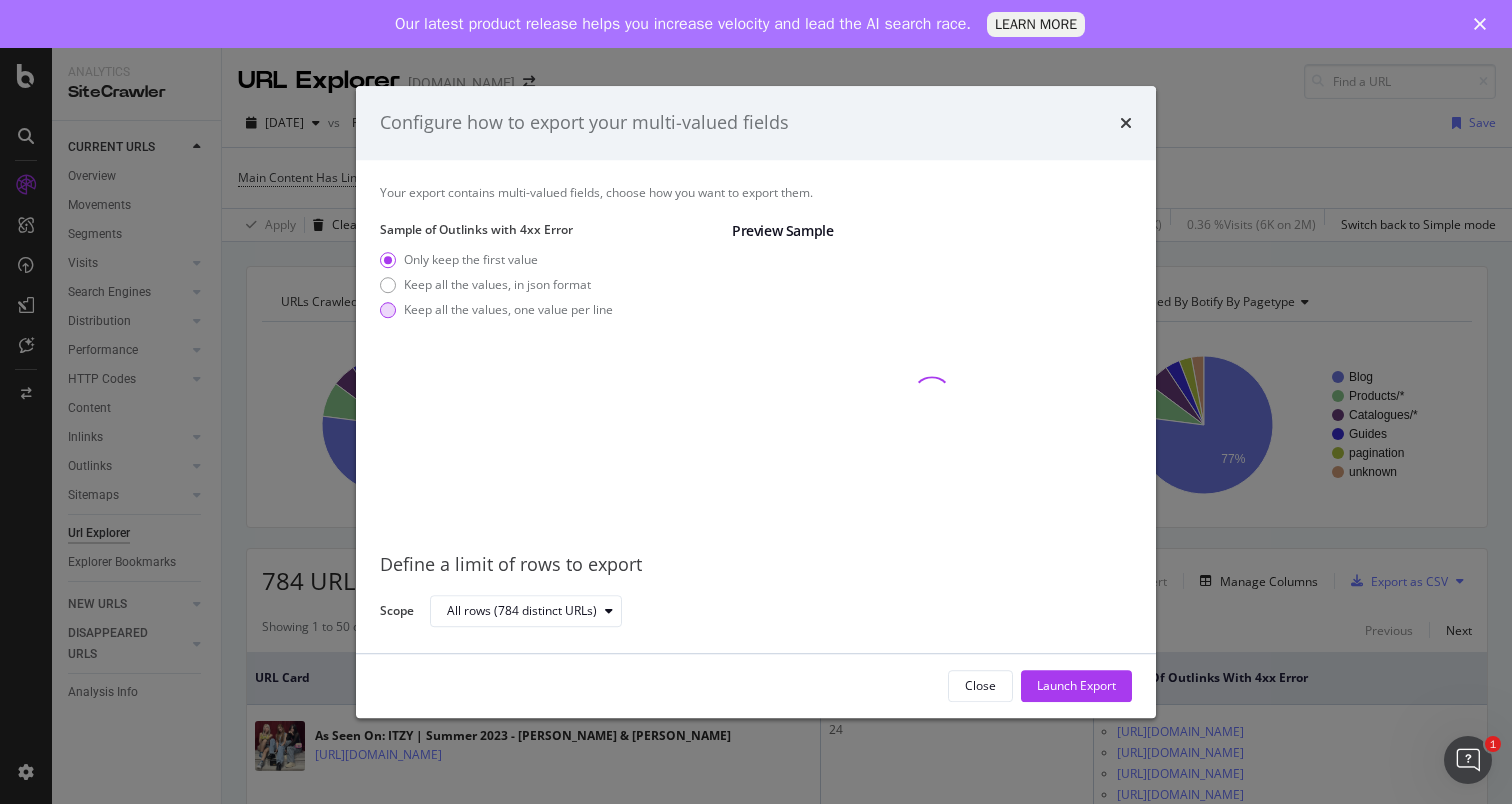 click on "Keep all the values, one value per line" at bounding box center (508, 309) 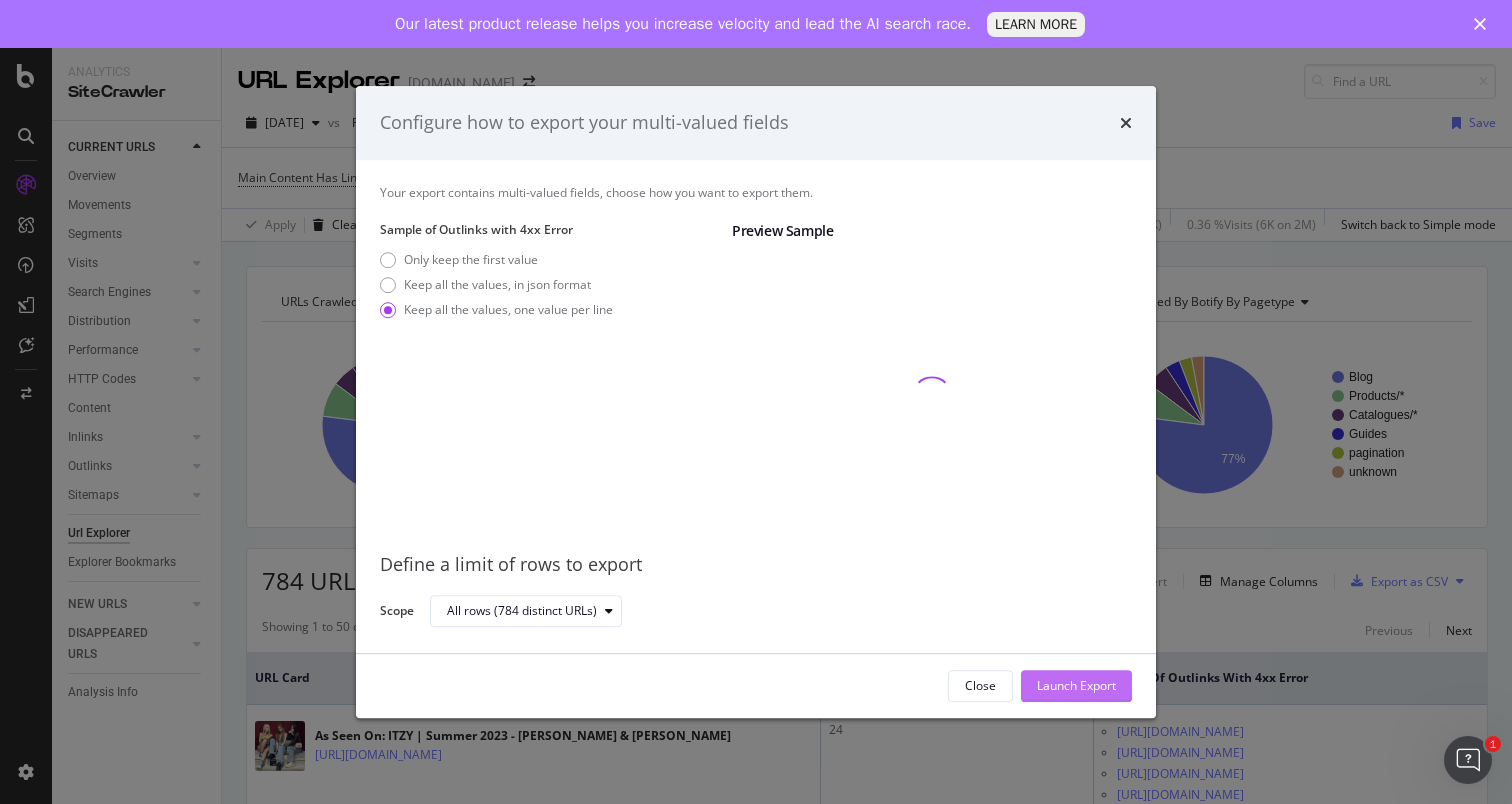 click on "Launch Export" at bounding box center [1076, 685] 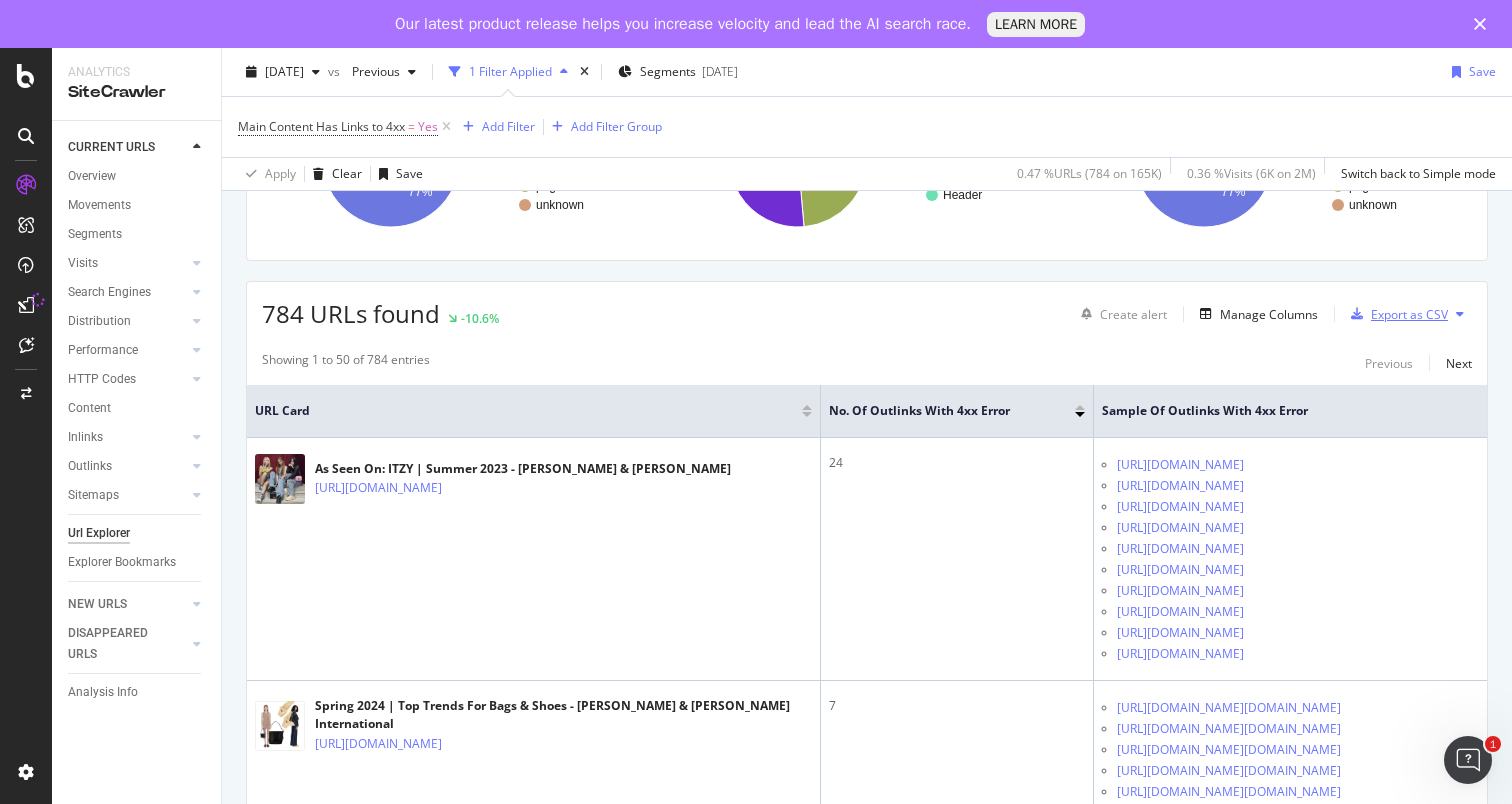 scroll, scrollTop: 250, scrollLeft: 0, axis: vertical 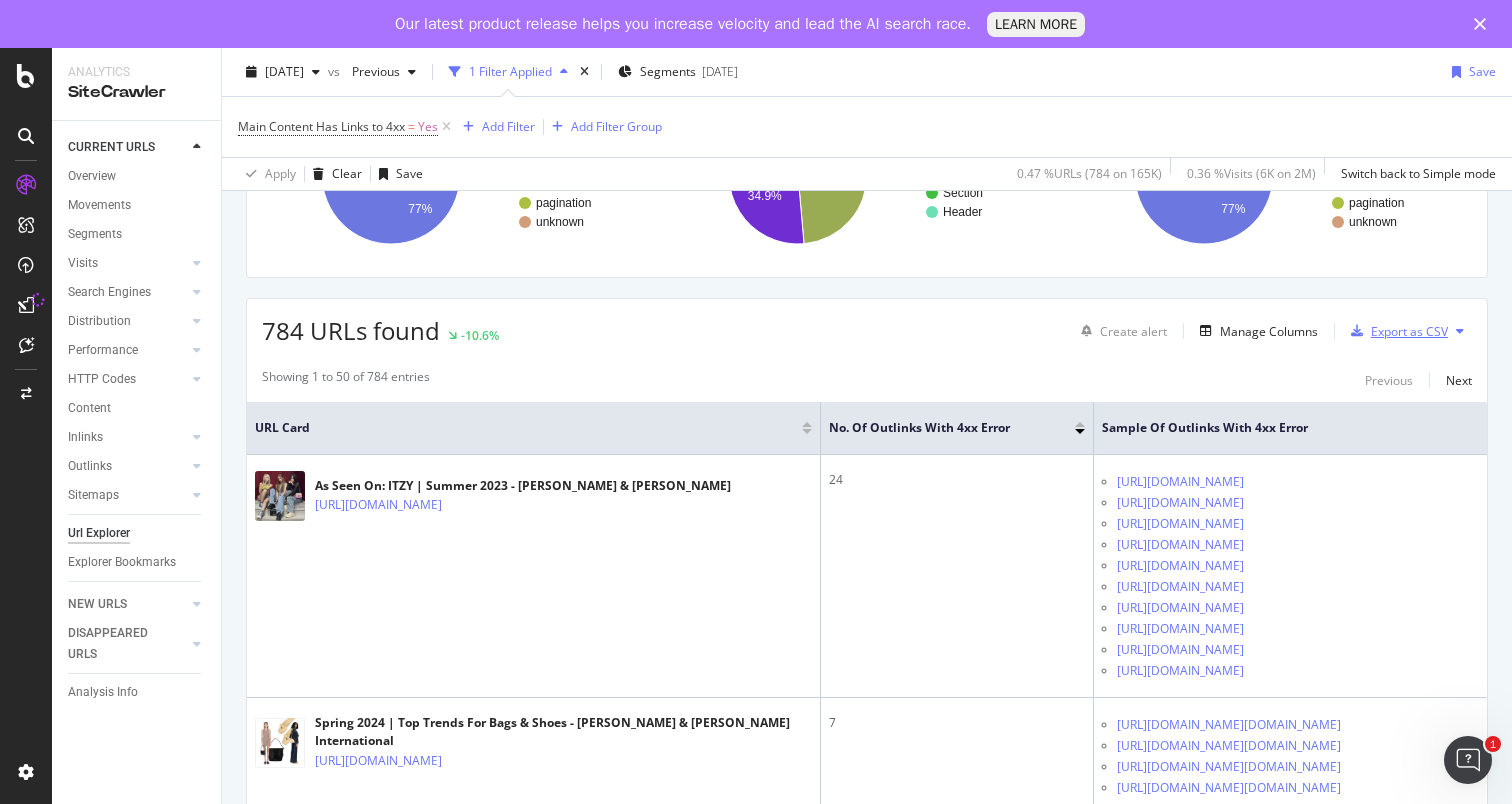 click on "Export as CSV" at bounding box center [1409, 331] 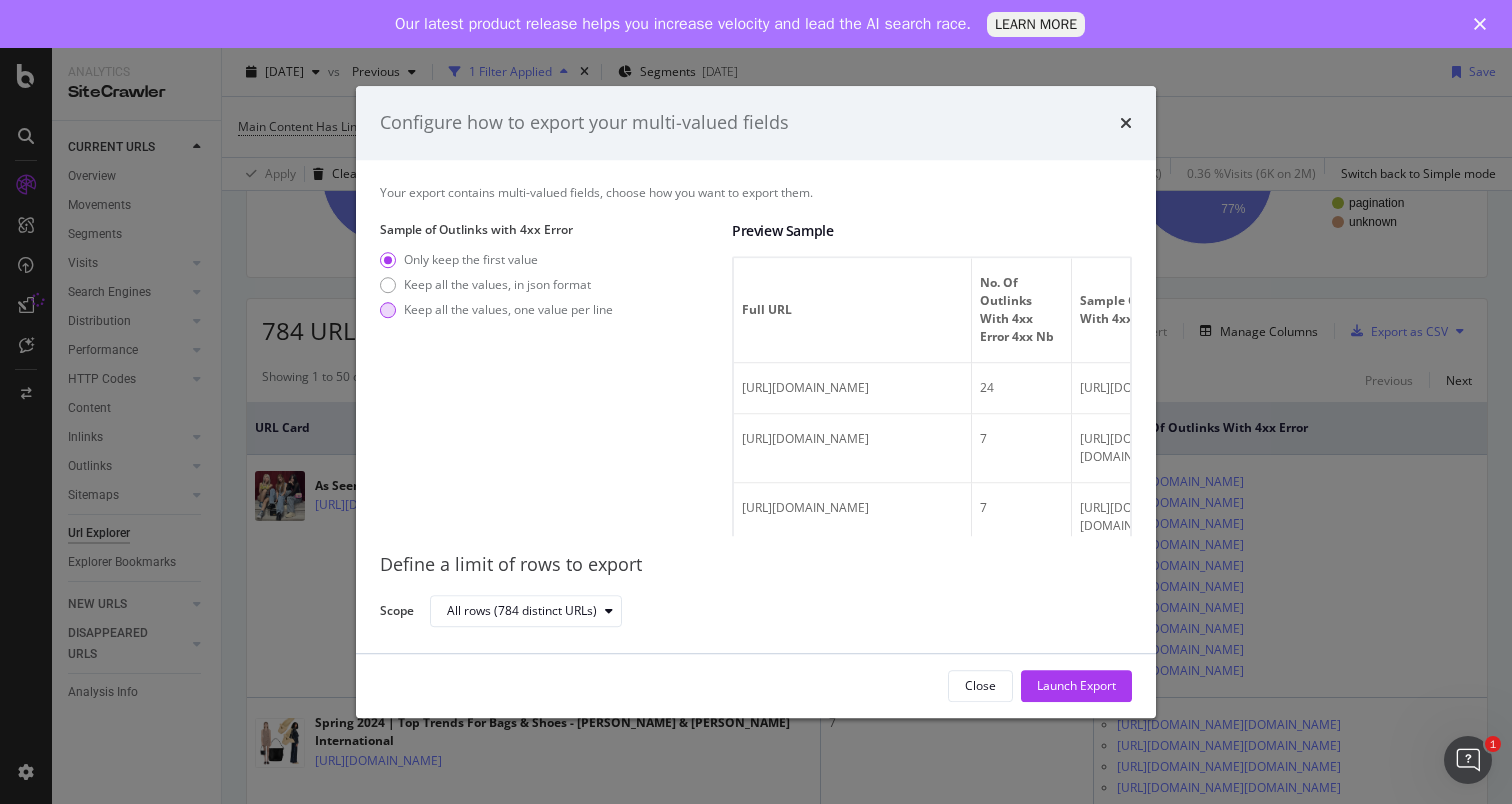 click on "Keep all the values, one value per line" at bounding box center [508, 309] 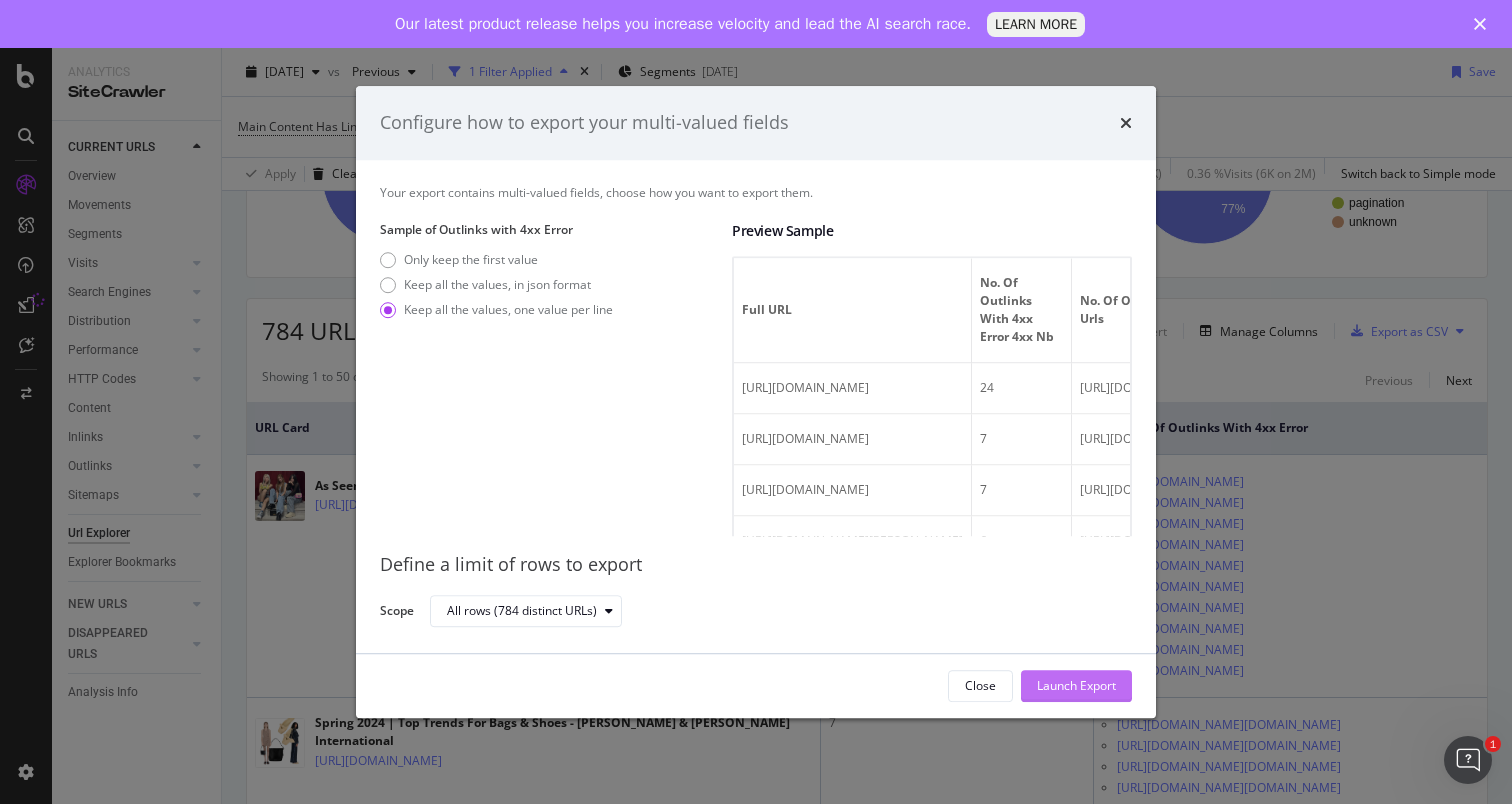 click on "Launch Export" at bounding box center [1076, 685] 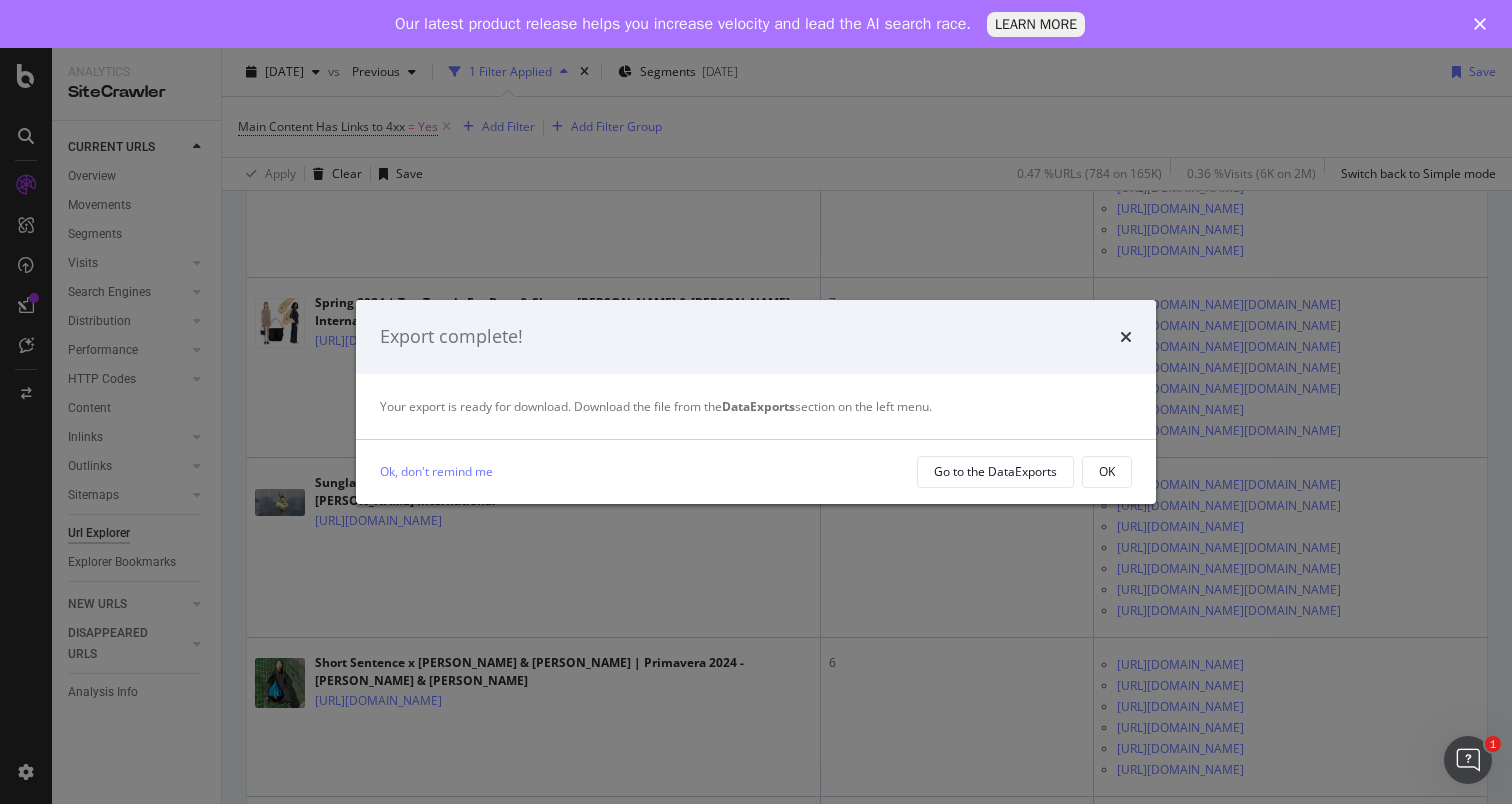 scroll, scrollTop: 779, scrollLeft: 0, axis: vertical 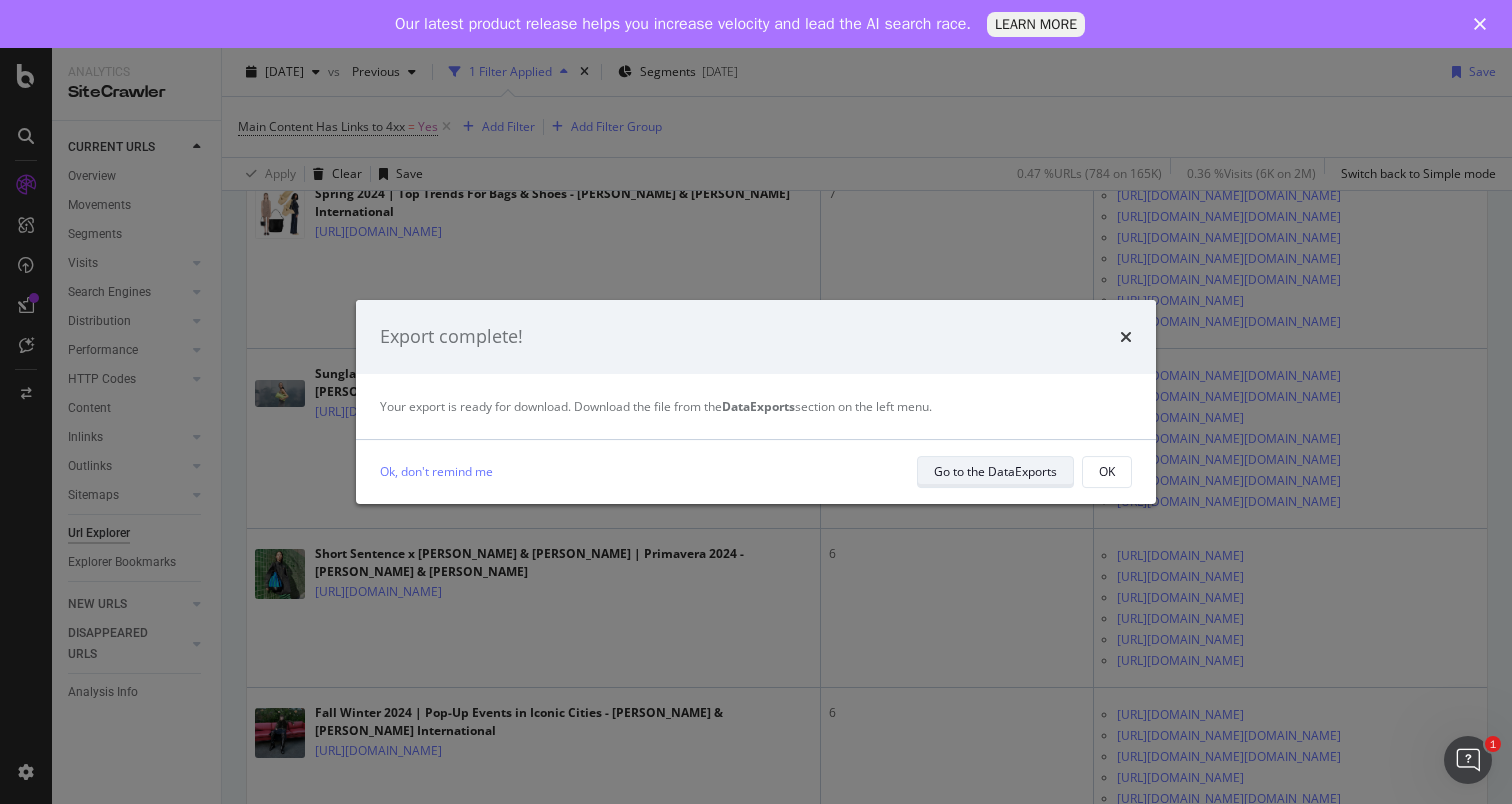 click on "Go to the DataExports" at bounding box center [995, 471] 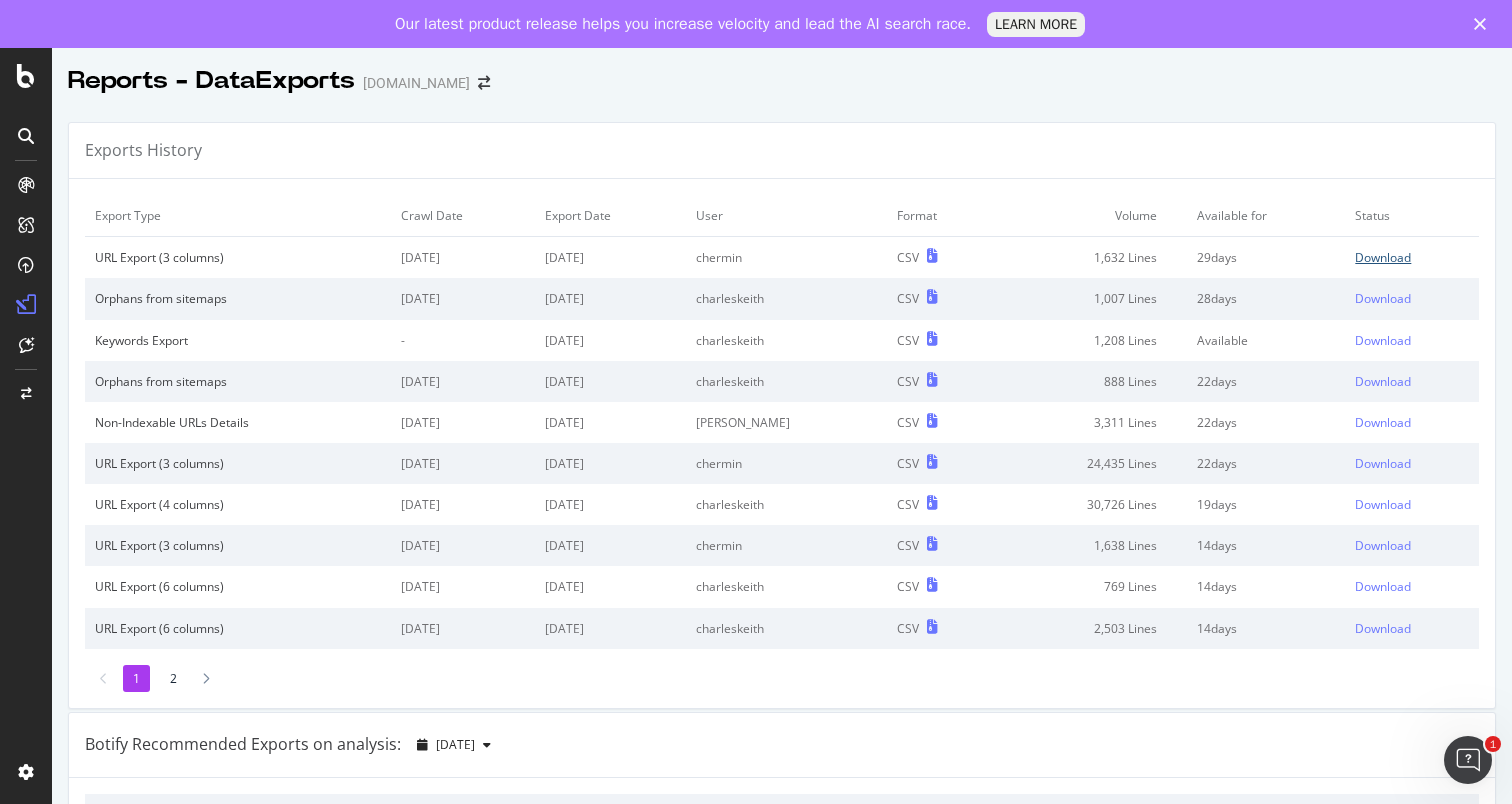 click on "Download" at bounding box center (1383, 257) 